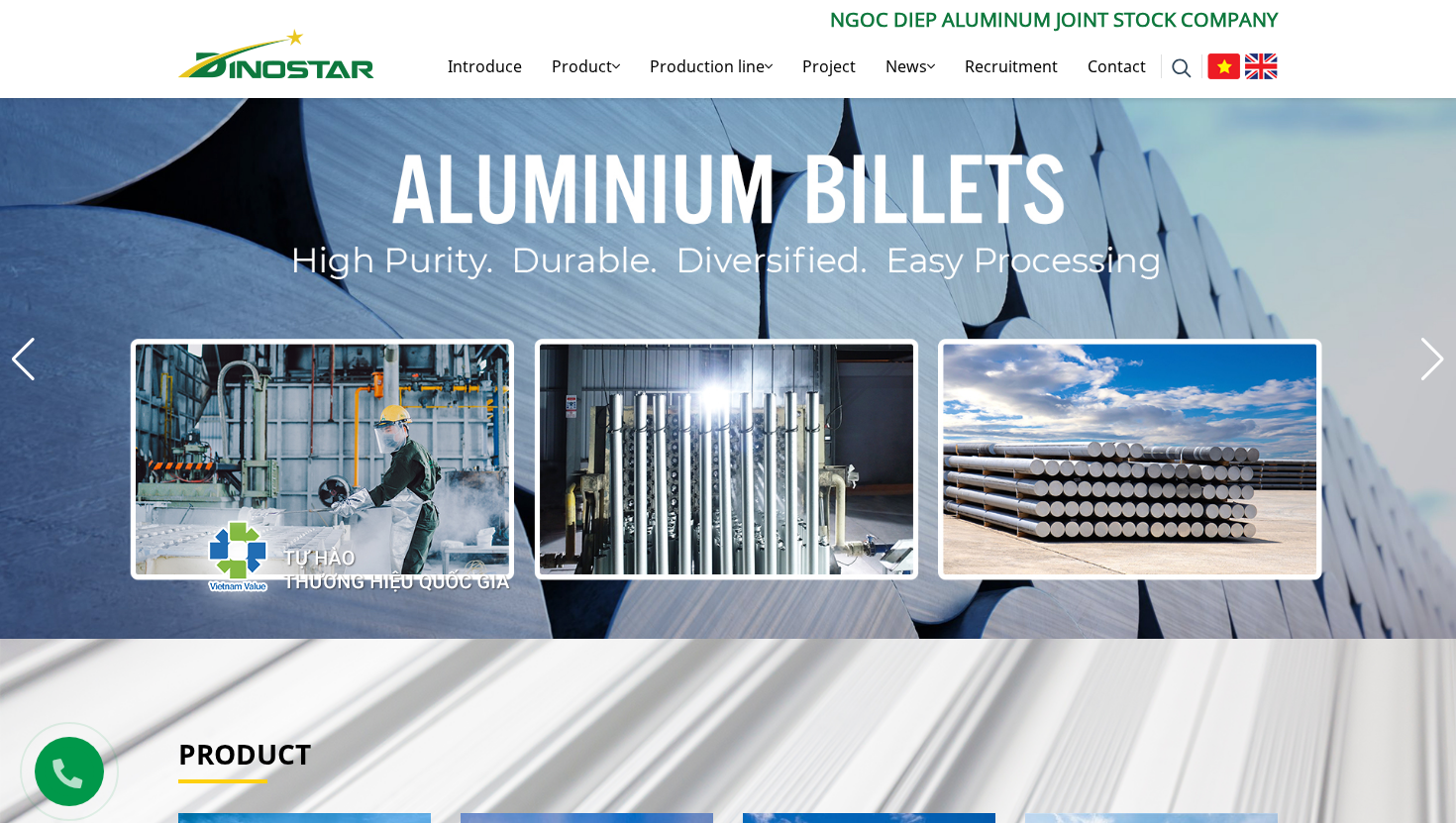 scroll, scrollTop: 697, scrollLeft: 0, axis: vertical 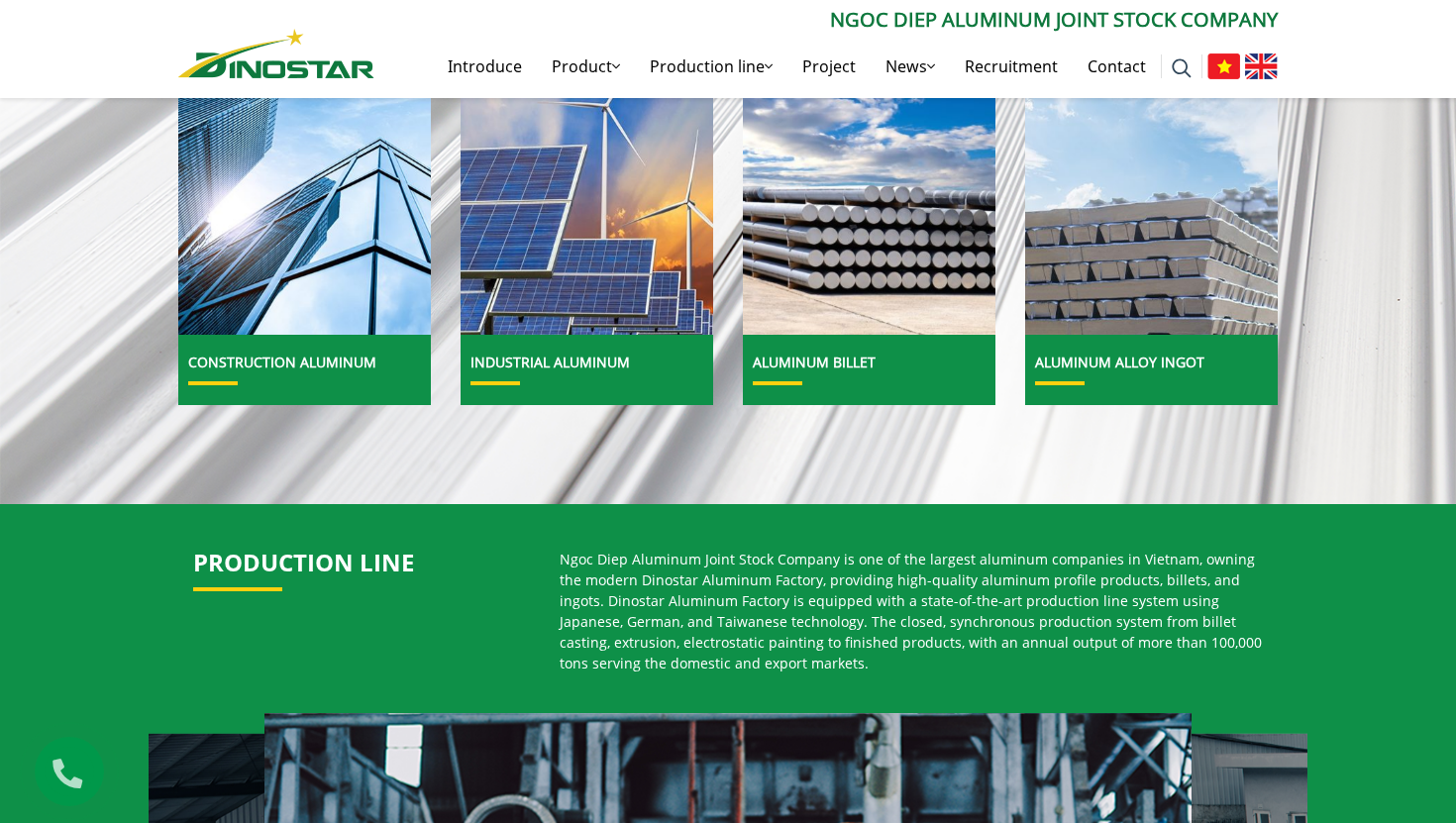 click on "Construction Aluminum" at bounding box center [304, 369] 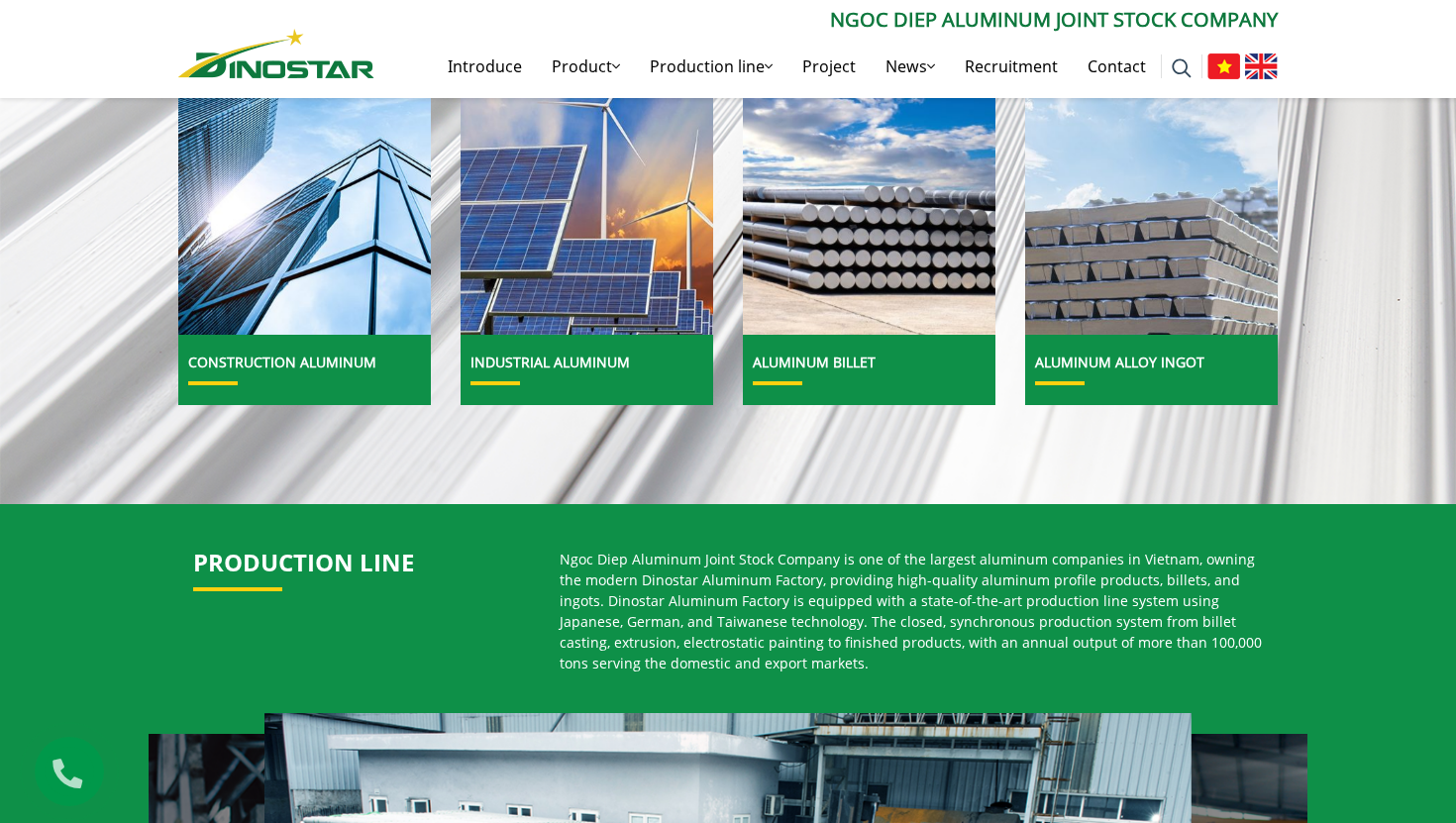 click on "Construction Aluminum" at bounding box center [282, 361] 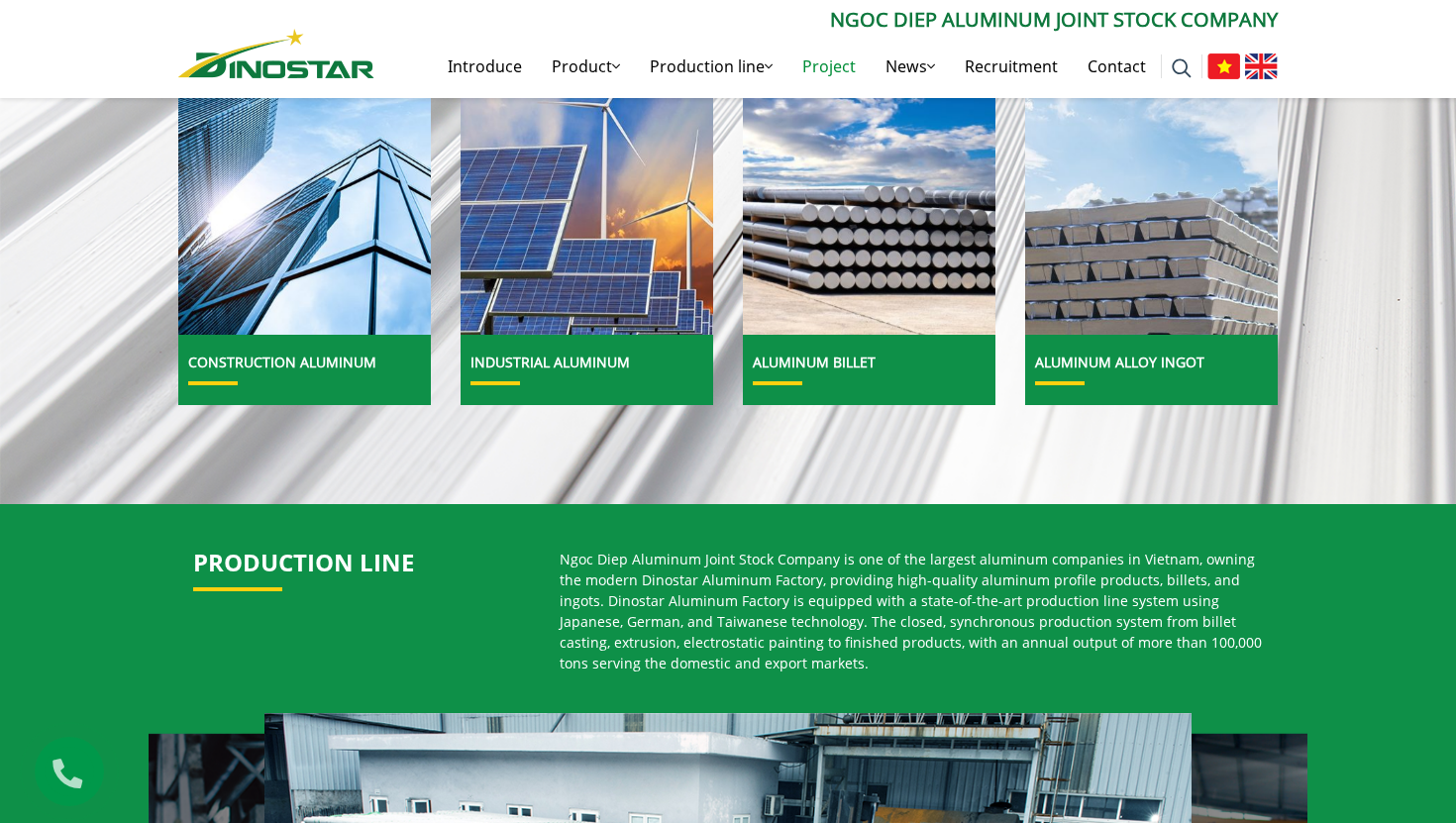 click on "Project" at bounding box center (829, 66) 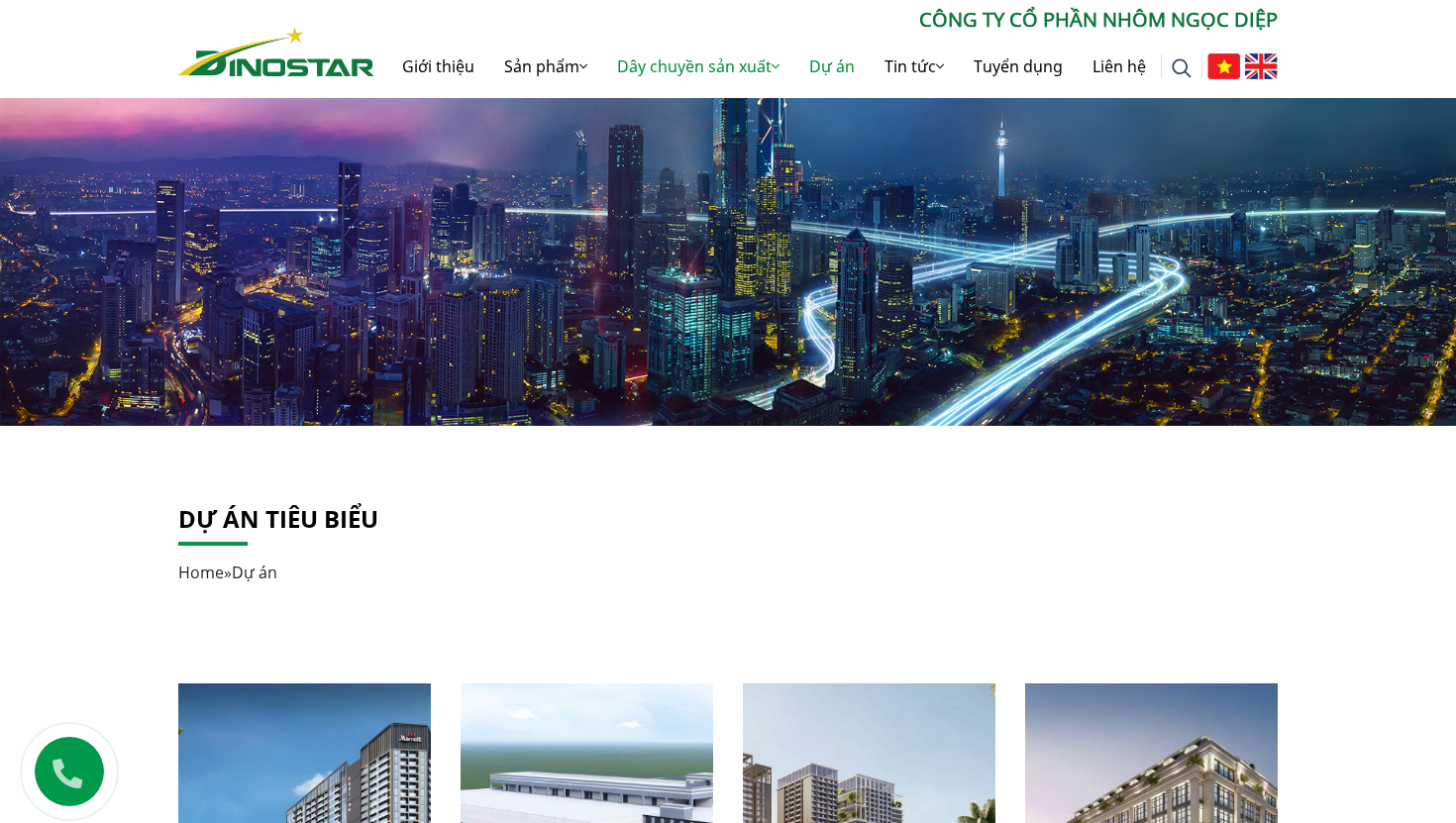 scroll, scrollTop: 0, scrollLeft: 0, axis: both 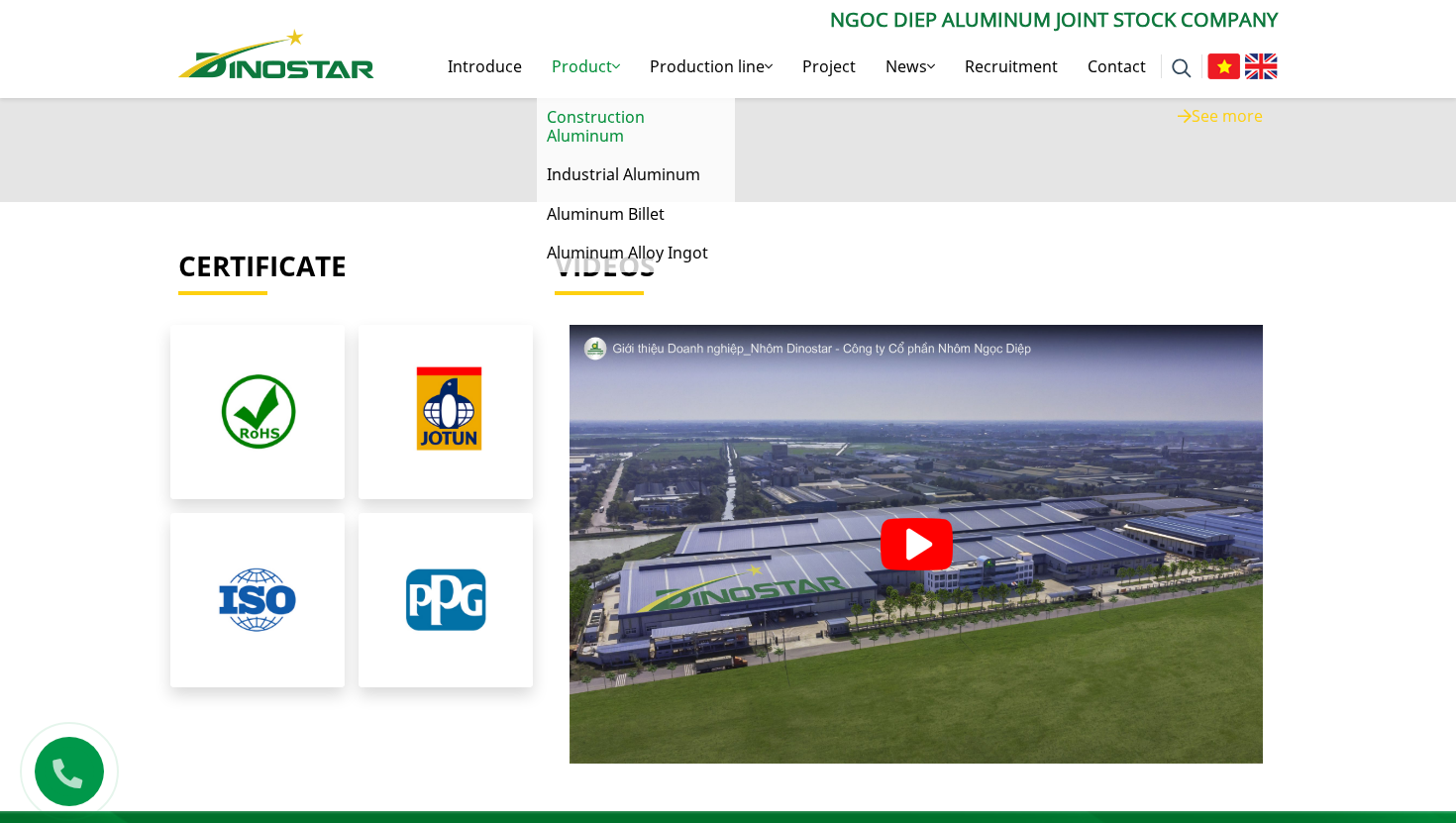 click on "Construction Aluminum" at bounding box center [595, 126] 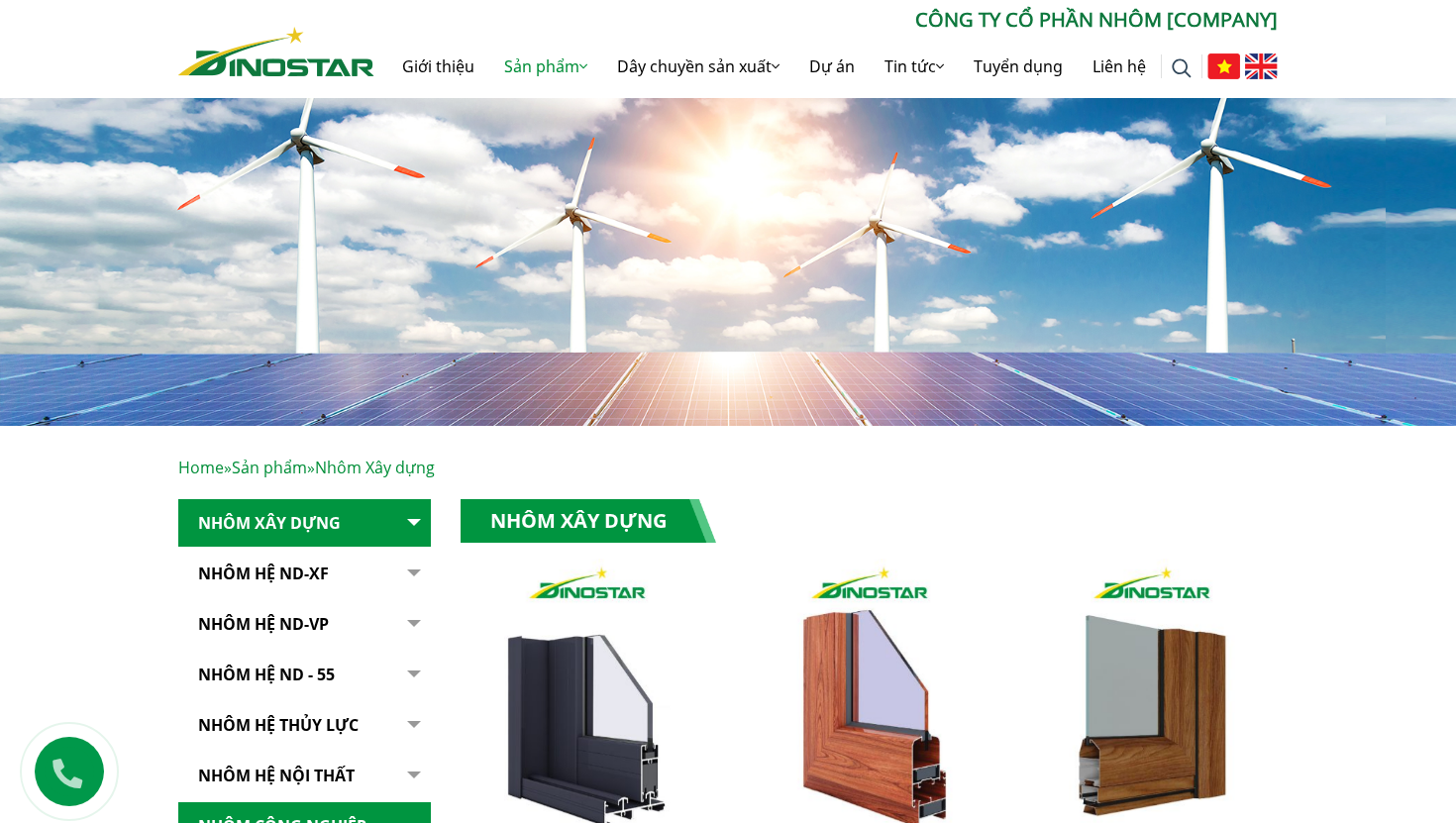 scroll, scrollTop: 0, scrollLeft: 0, axis: both 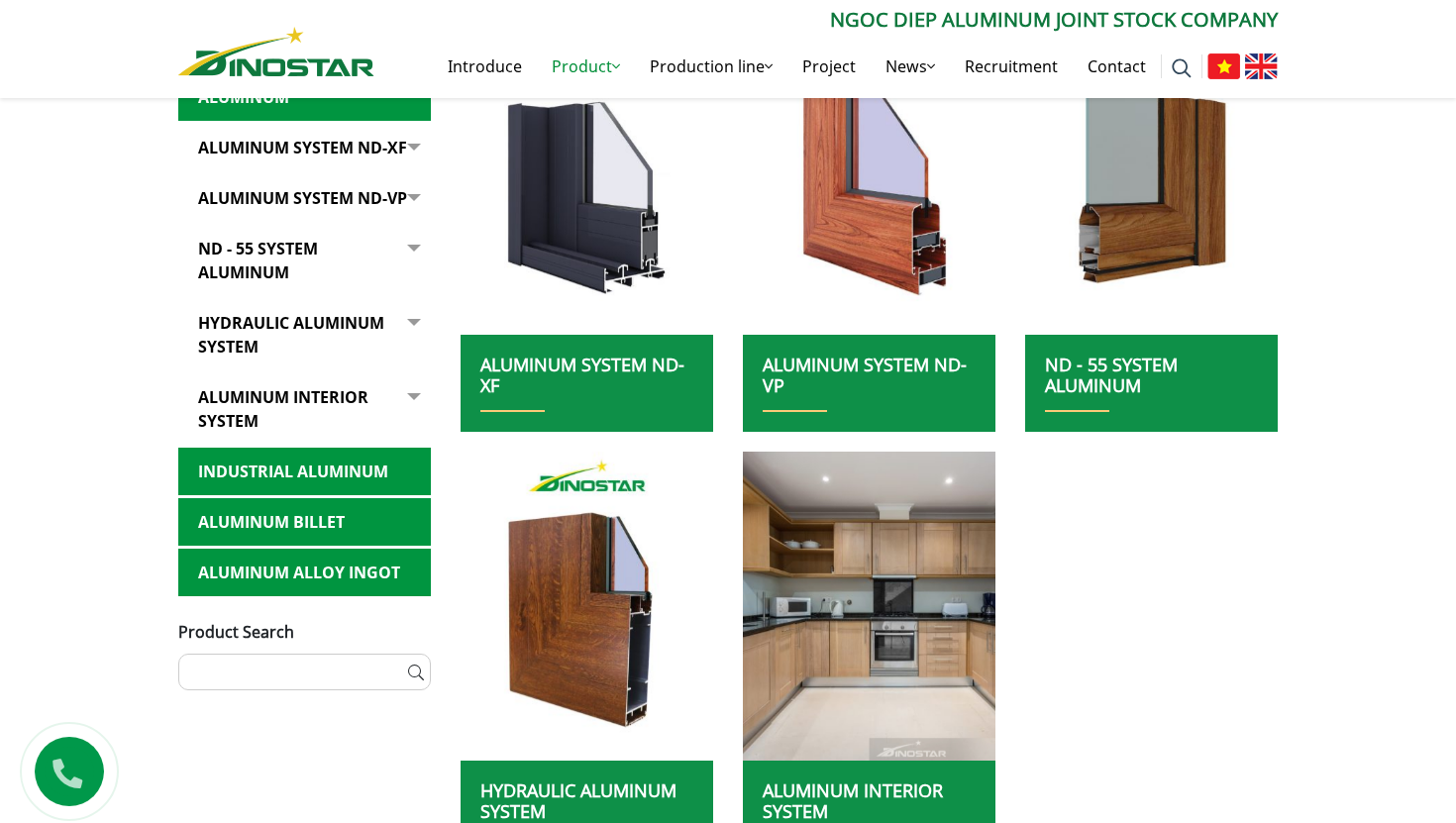 click on "Aluminum System ND-XF" at bounding box center [302, 148] 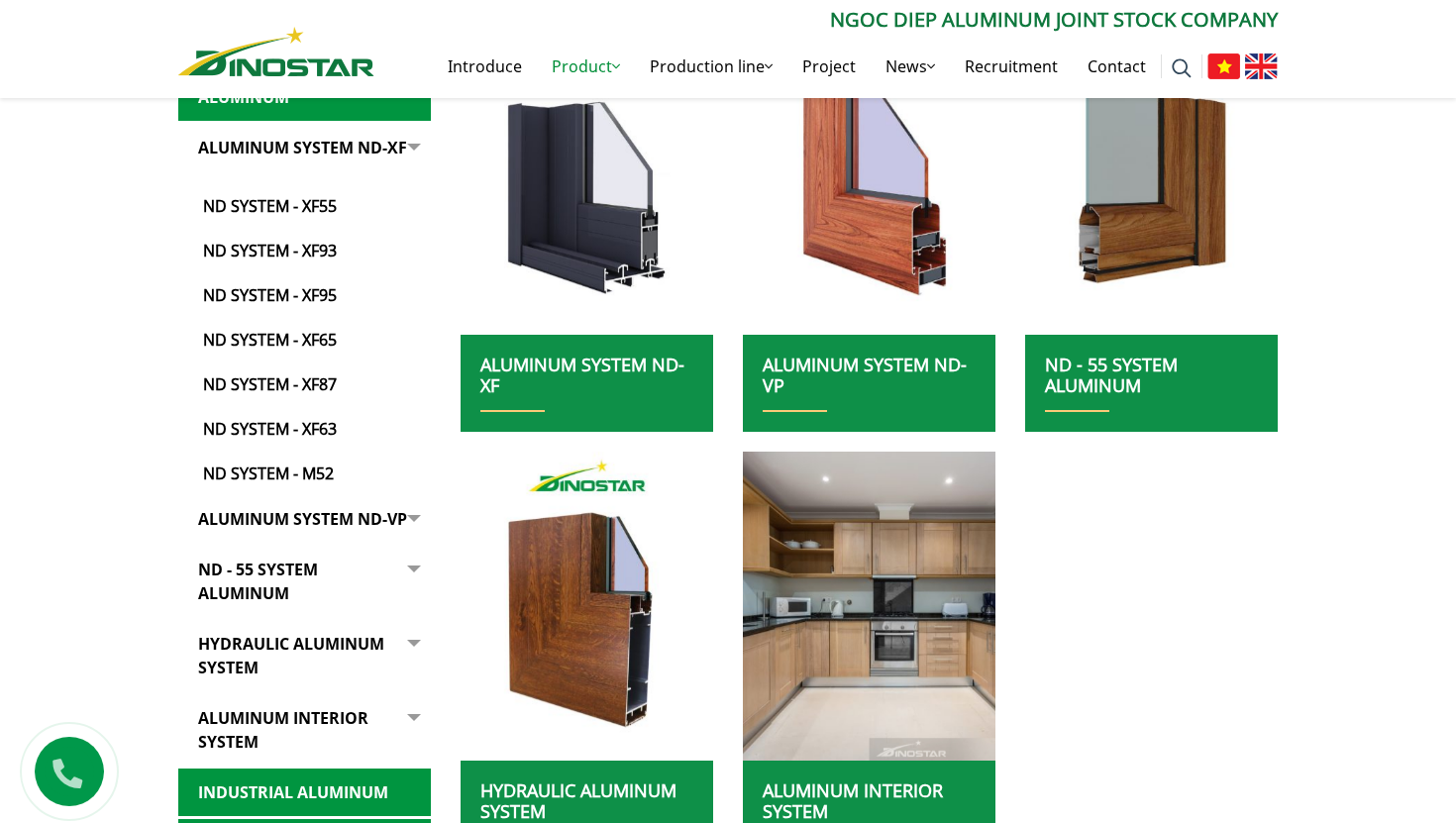 click on "Aluminum System ND-XF" at bounding box center (302, 148) 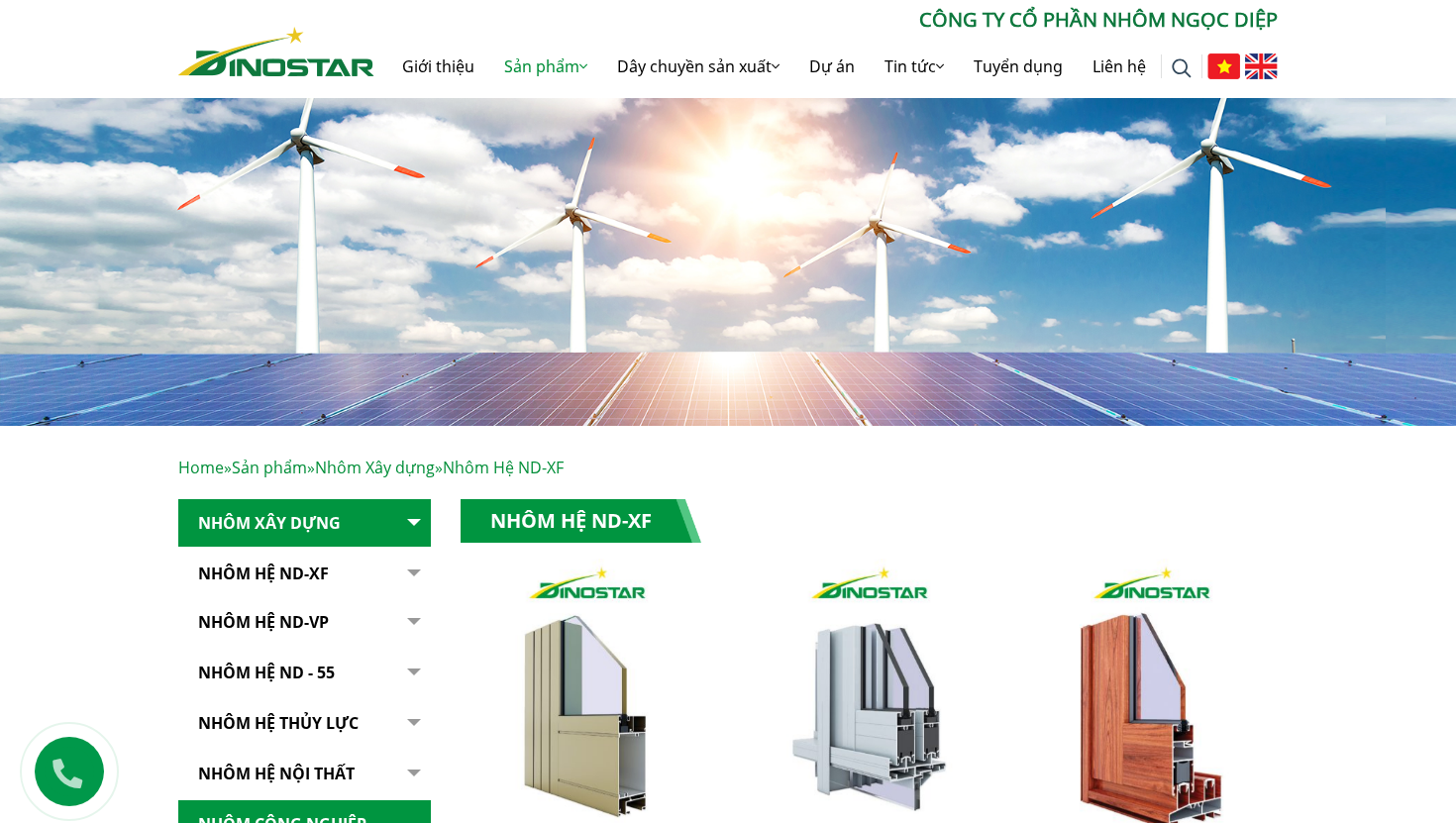 scroll, scrollTop: 0, scrollLeft: 0, axis: both 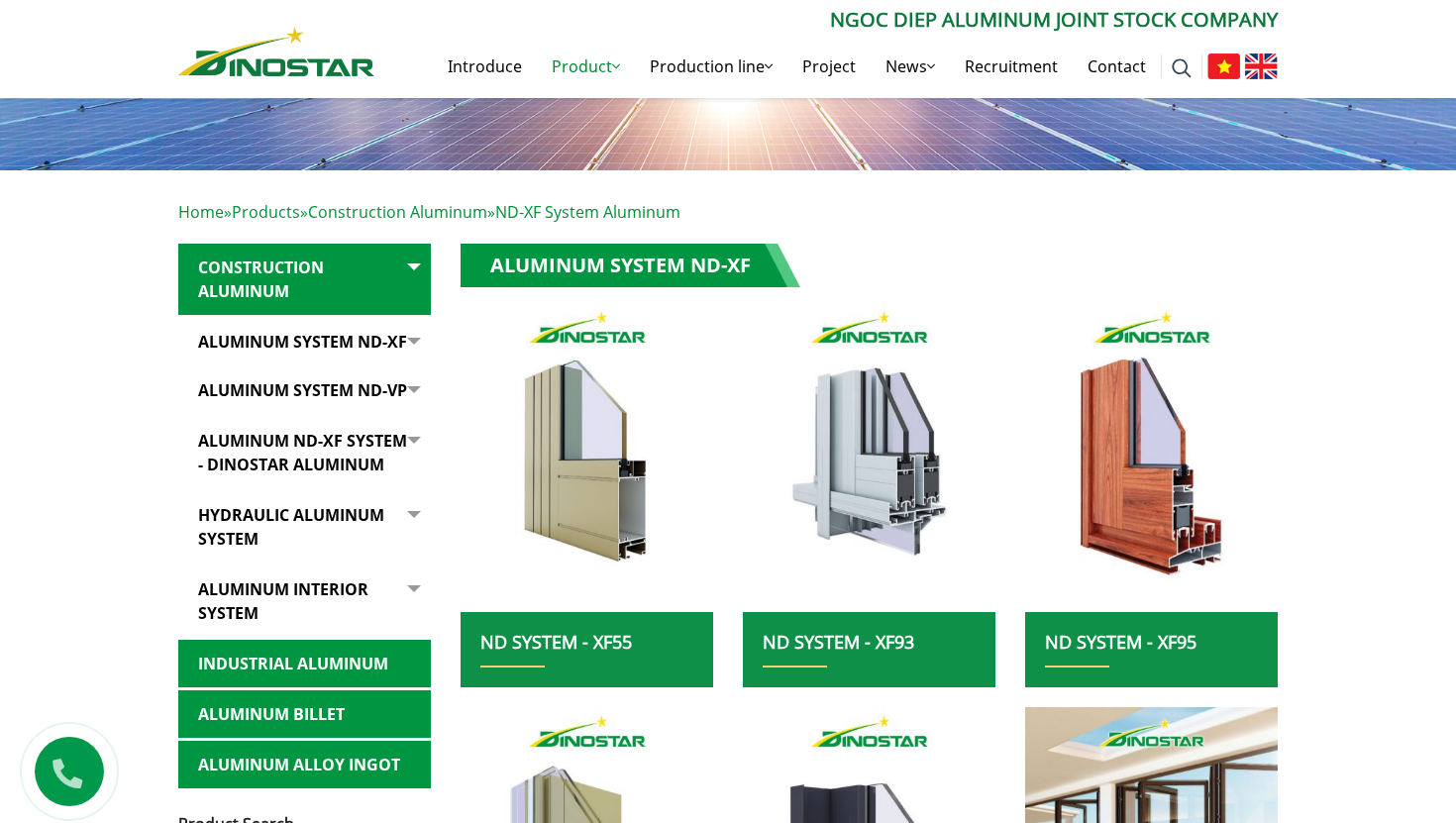 click on "[PRODUCT_NAME]" at bounding box center (268, 687) 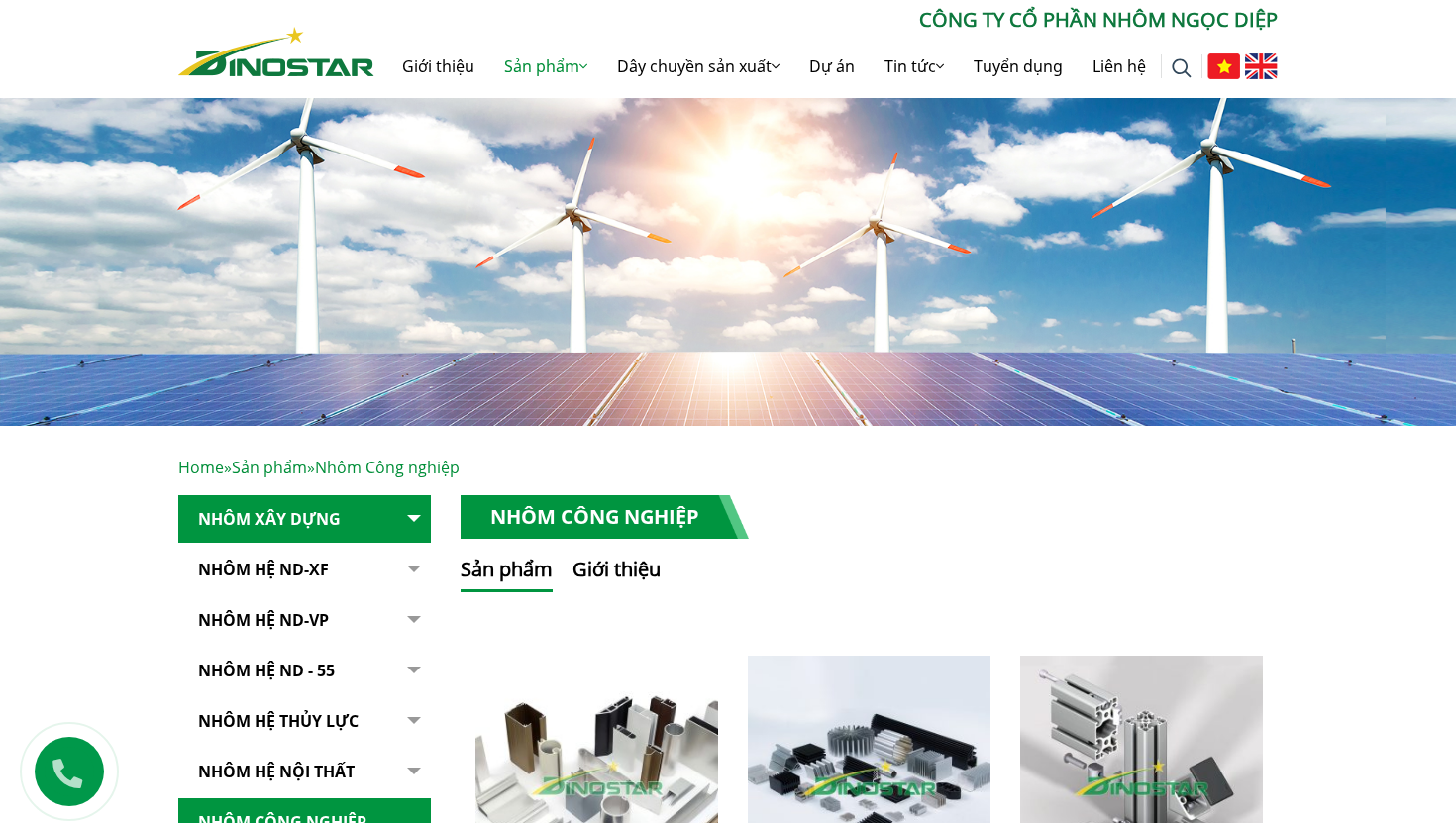 scroll, scrollTop: 0, scrollLeft: 0, axis: both 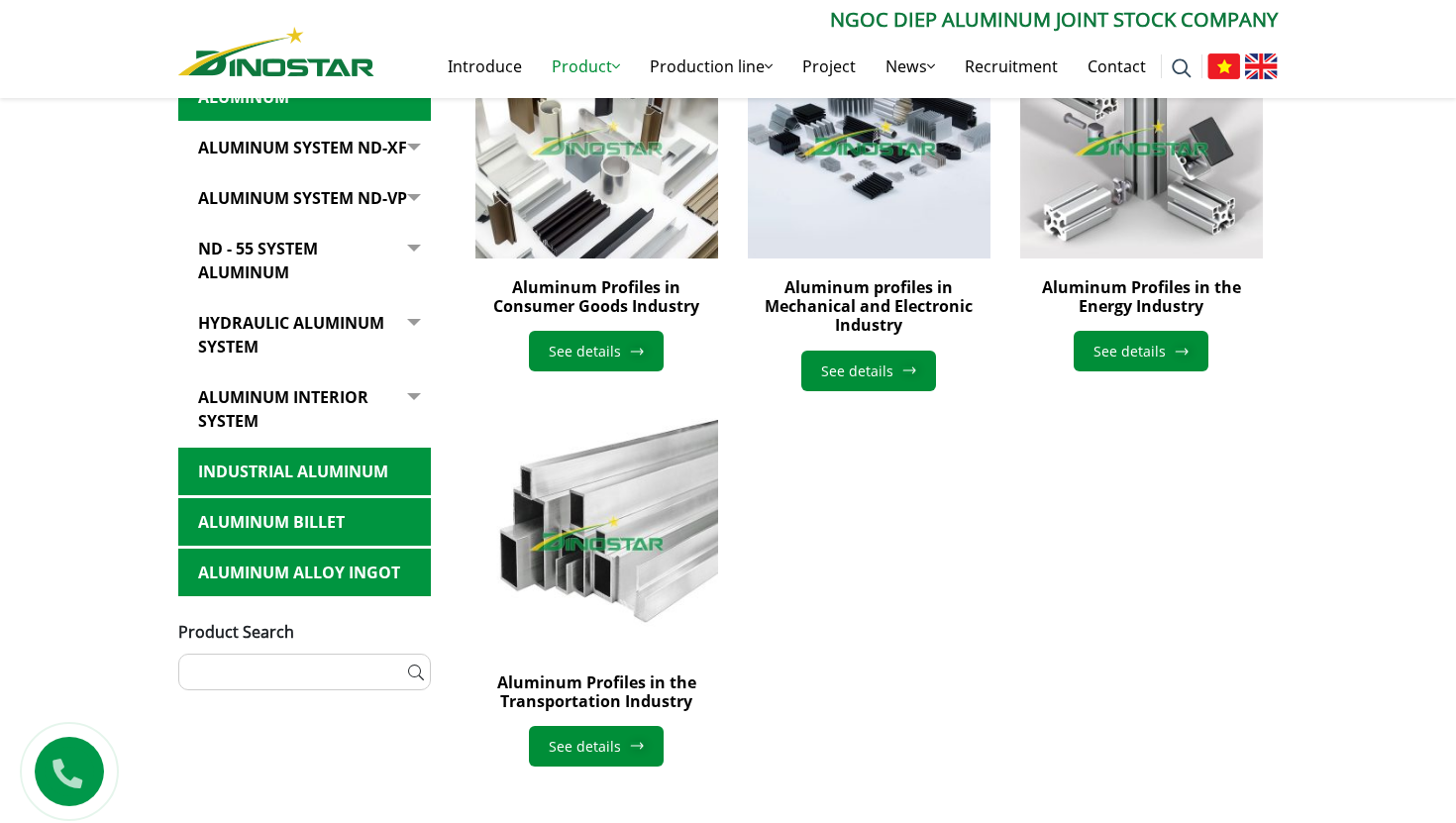 click on "[PRODUCT_NAME]" at bounding box center (293, 471) 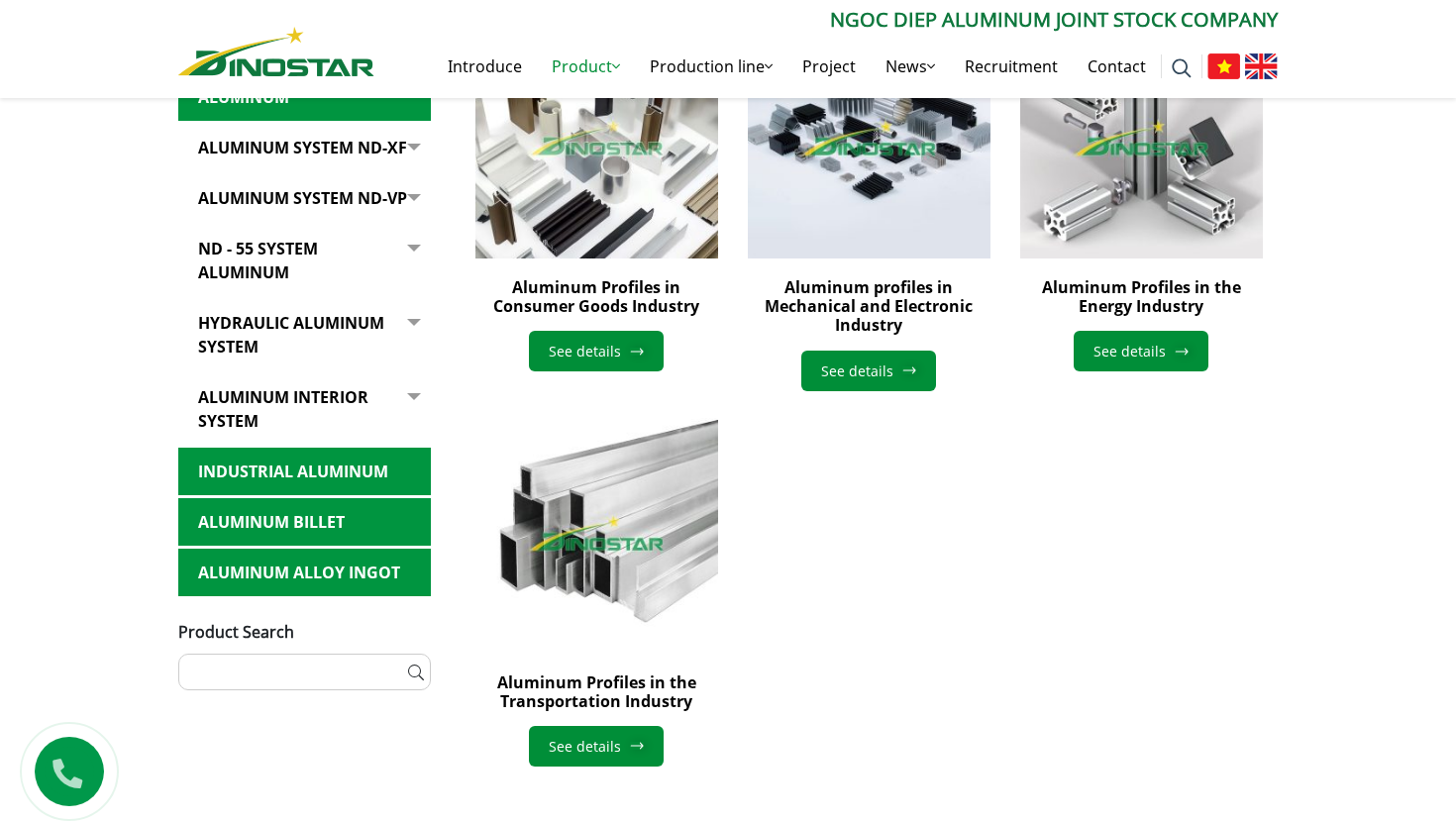 click at bounding box center [304, 671] 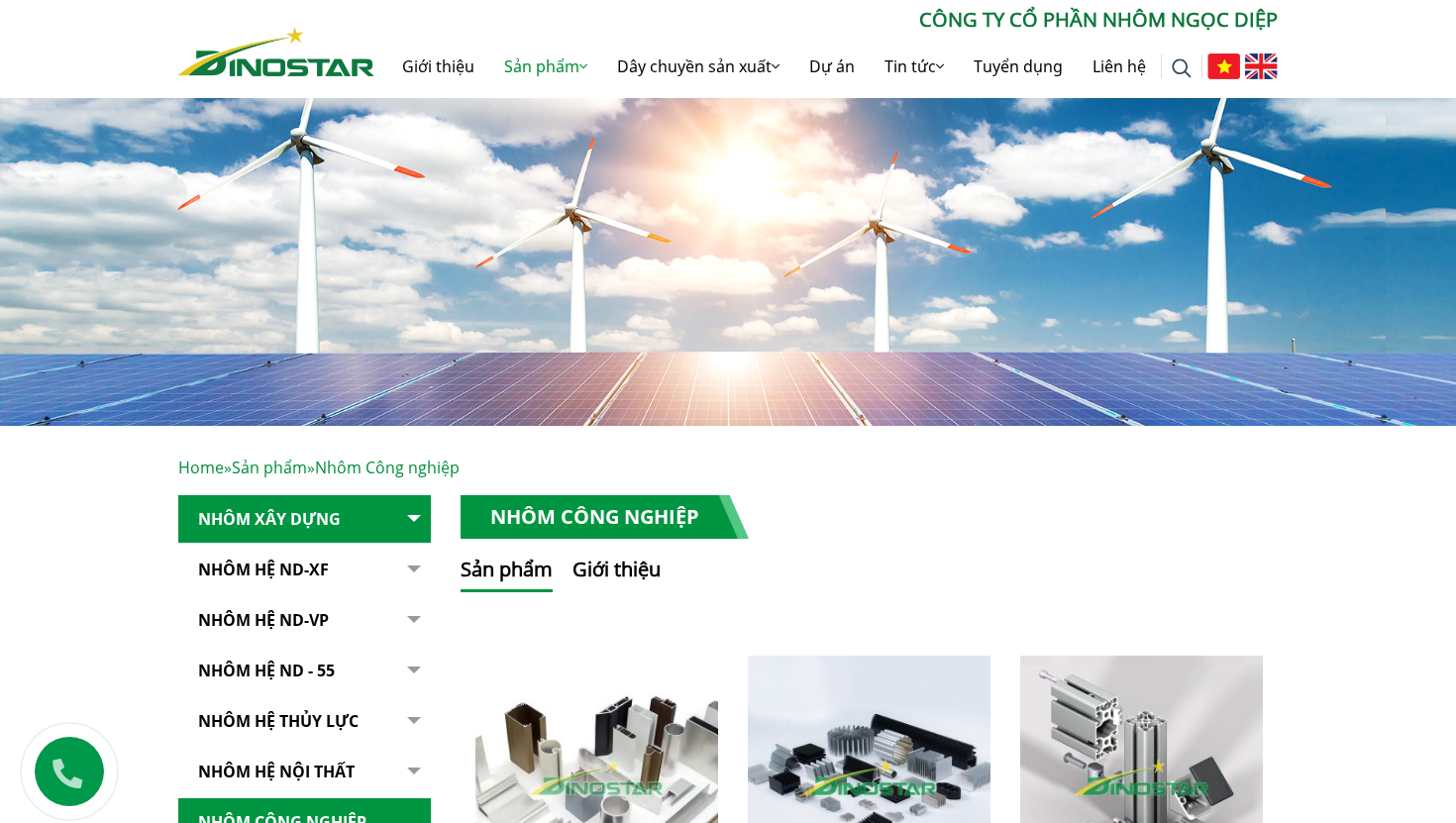 scroll, scrollTop: 0, scrollLeft: 0, axis: both 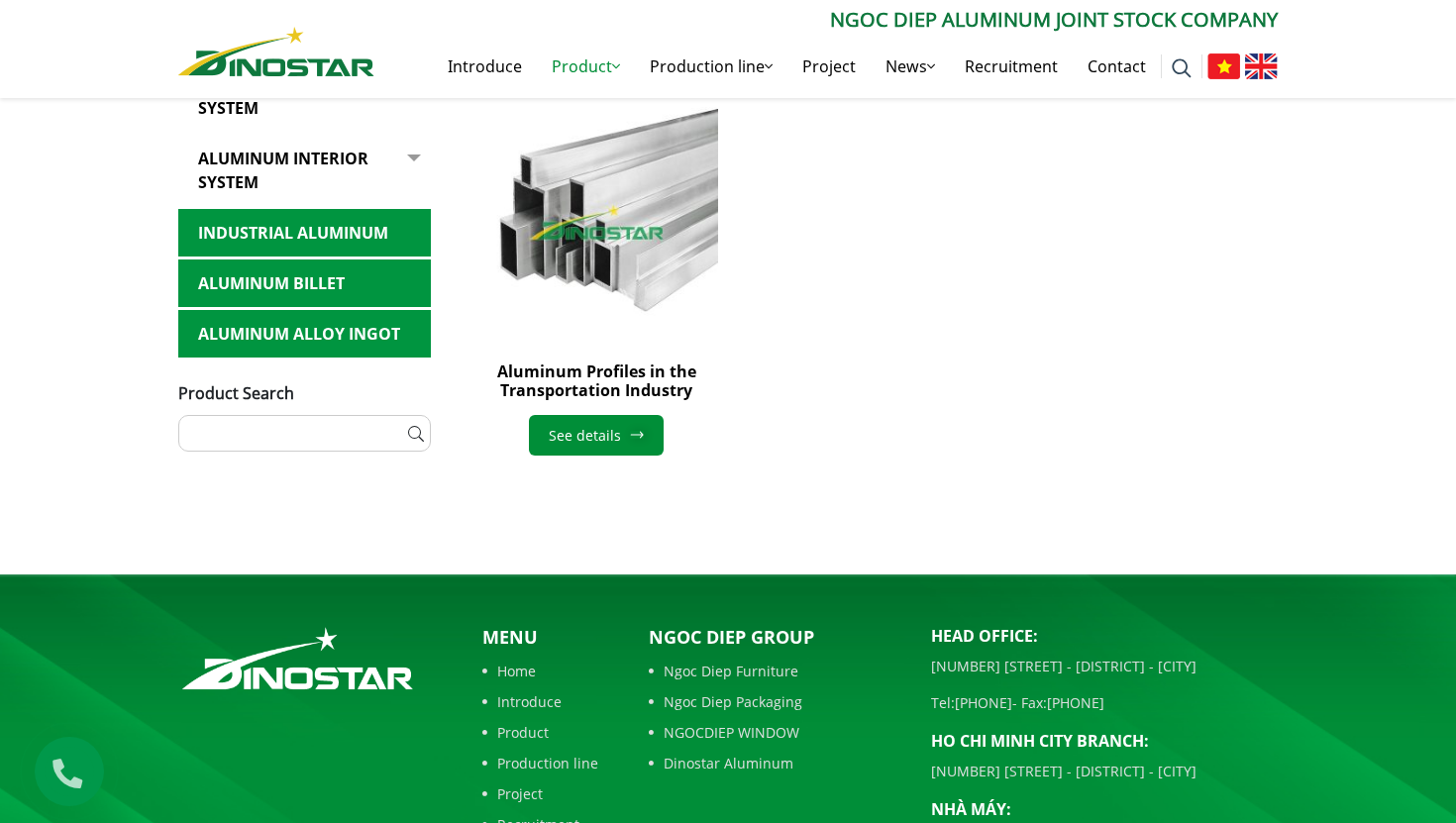 click at bounding box center [304, 433] 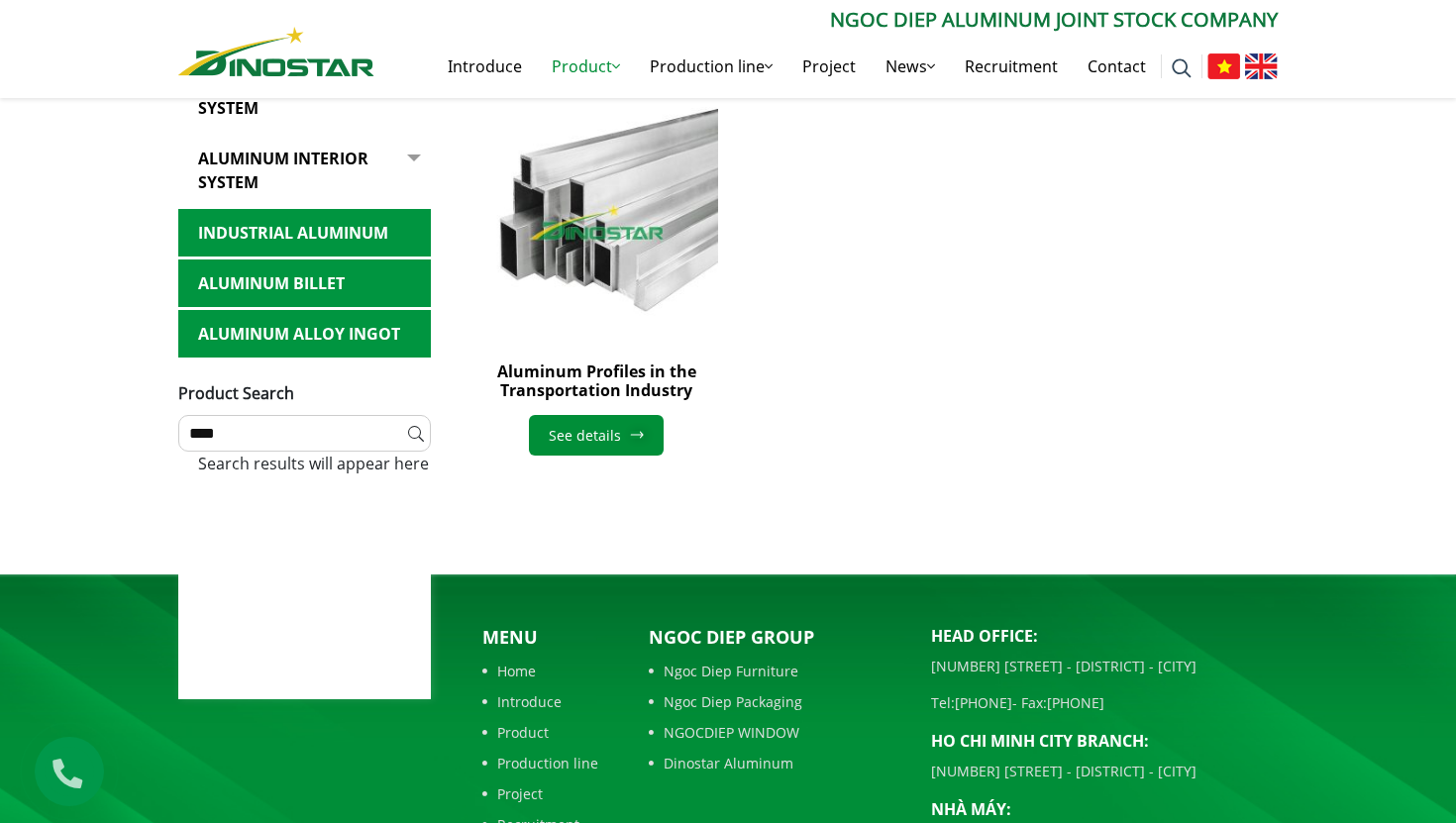 type on "****" 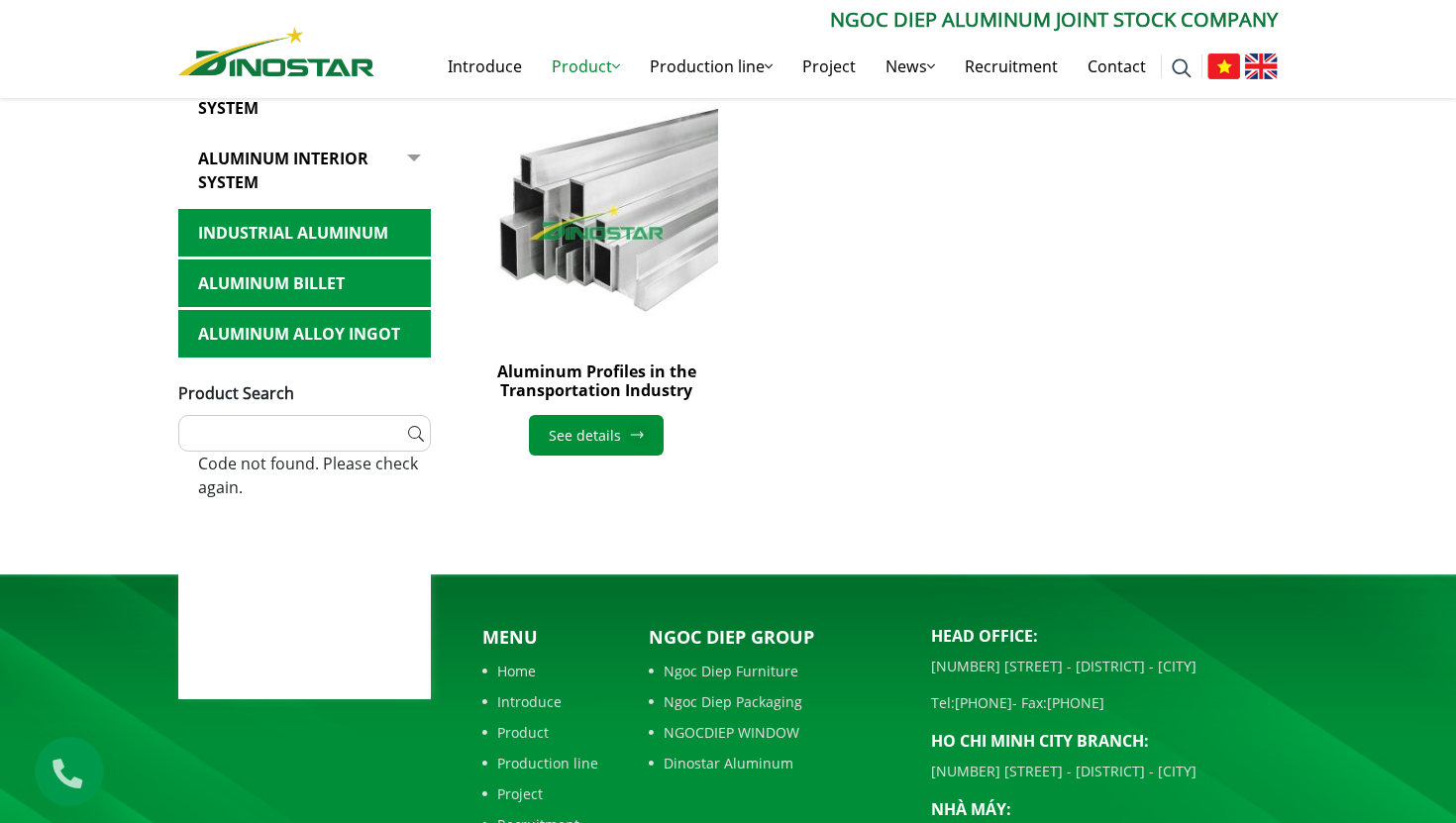 type 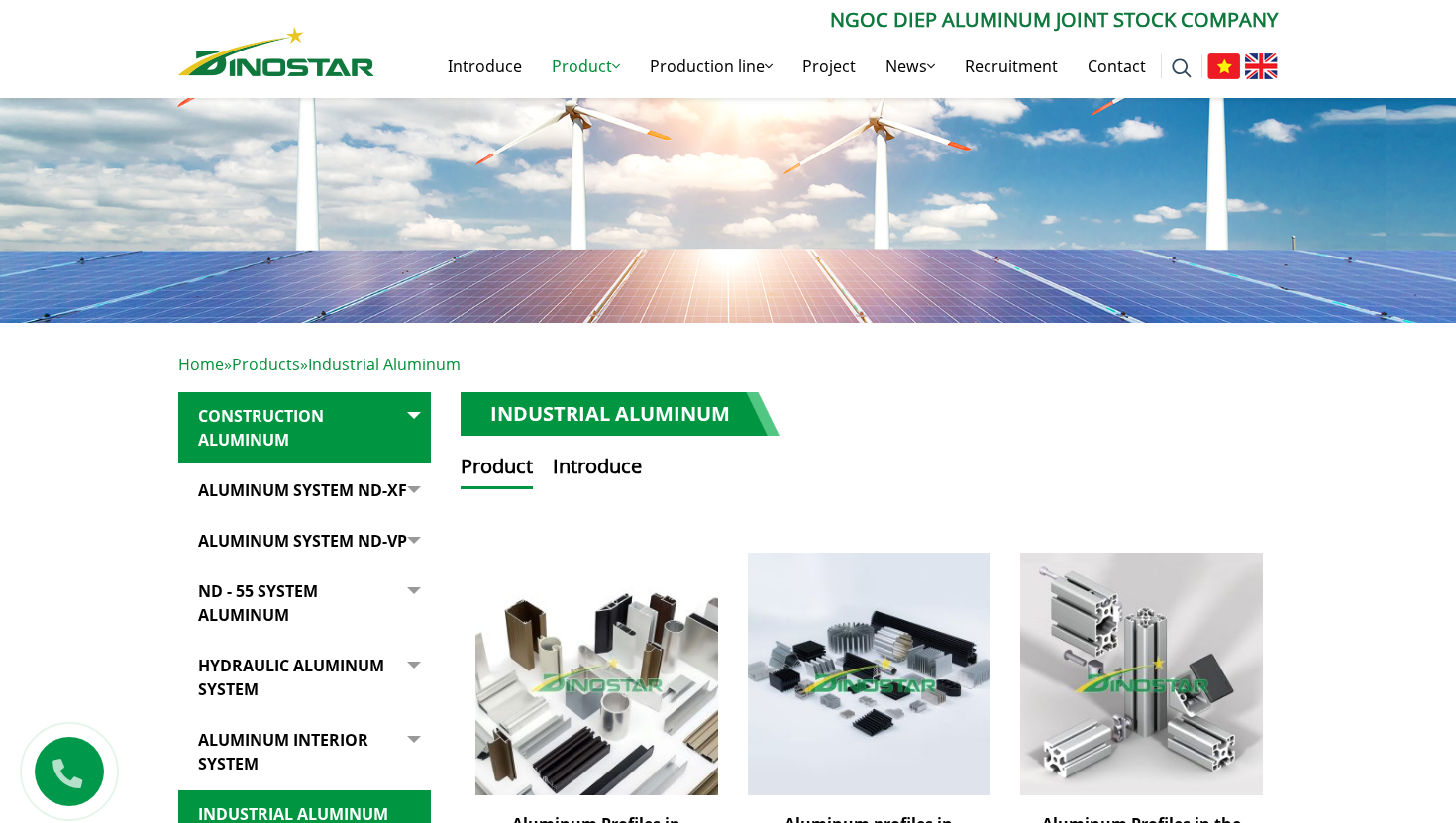 scroll, scrollTop: 107, scrollLeft: 0, axis: vertical 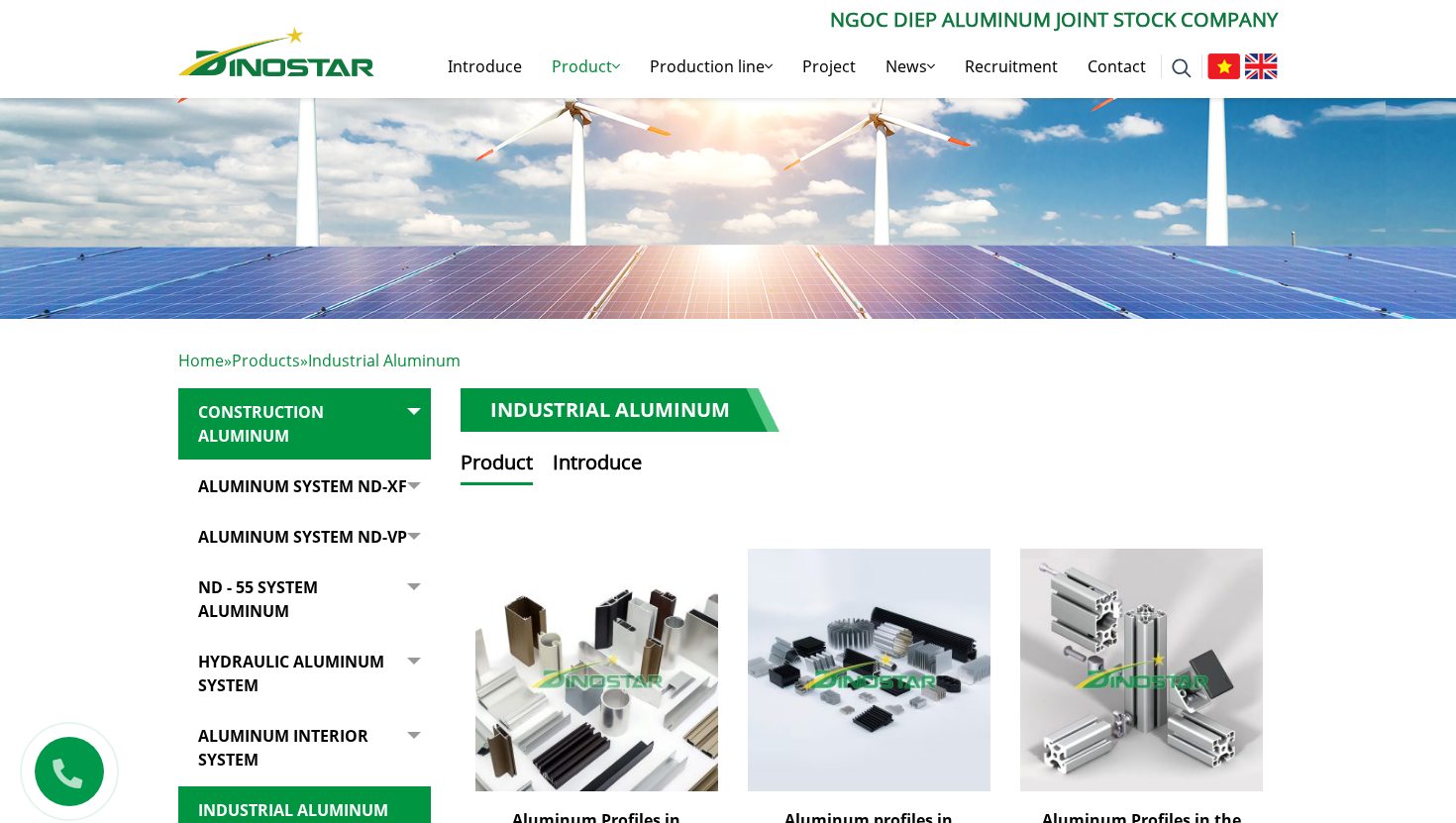 click at bounding box center [411, 486] 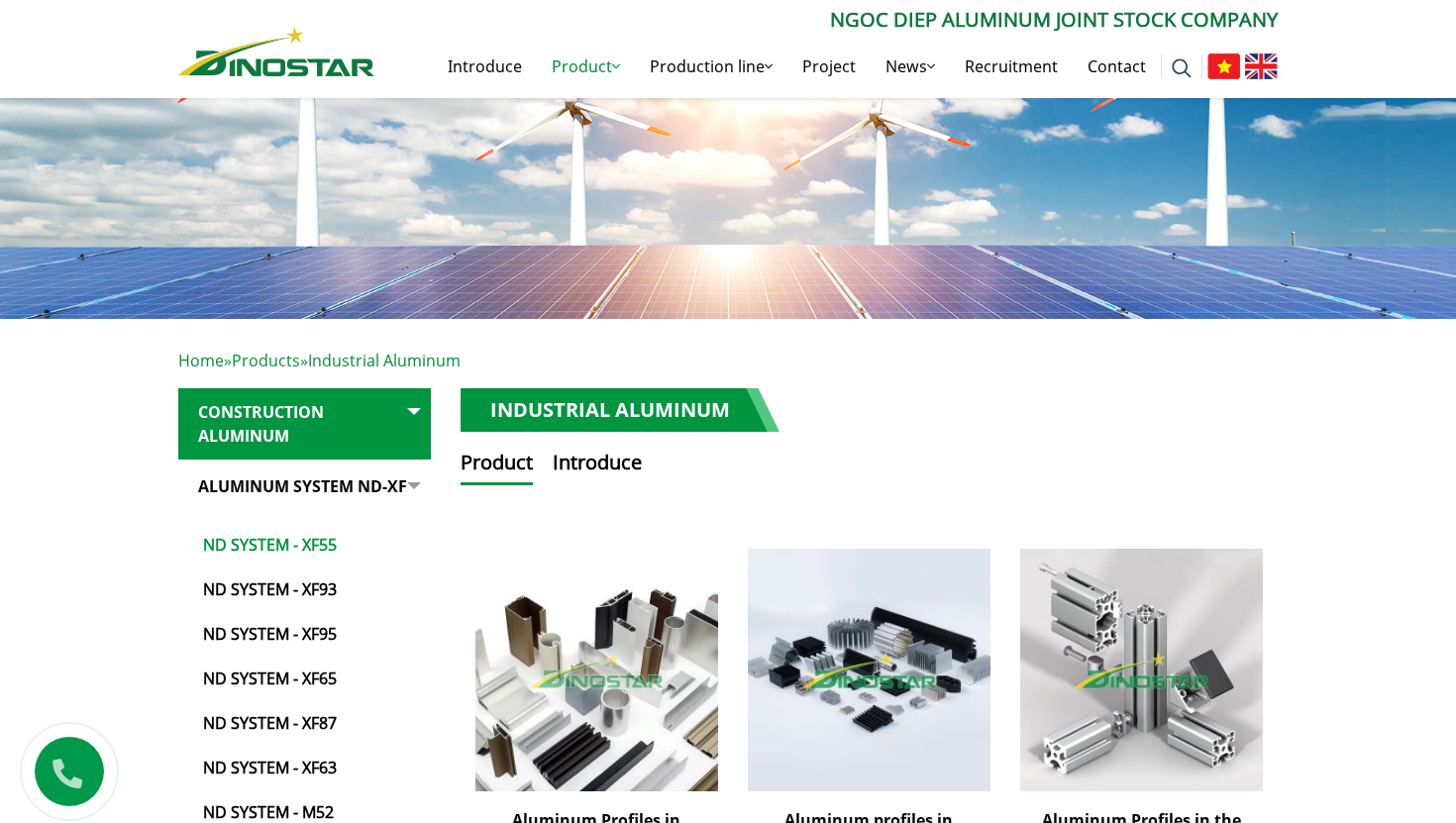 click on "ND System - XF55" at bounding box center (309, 535) 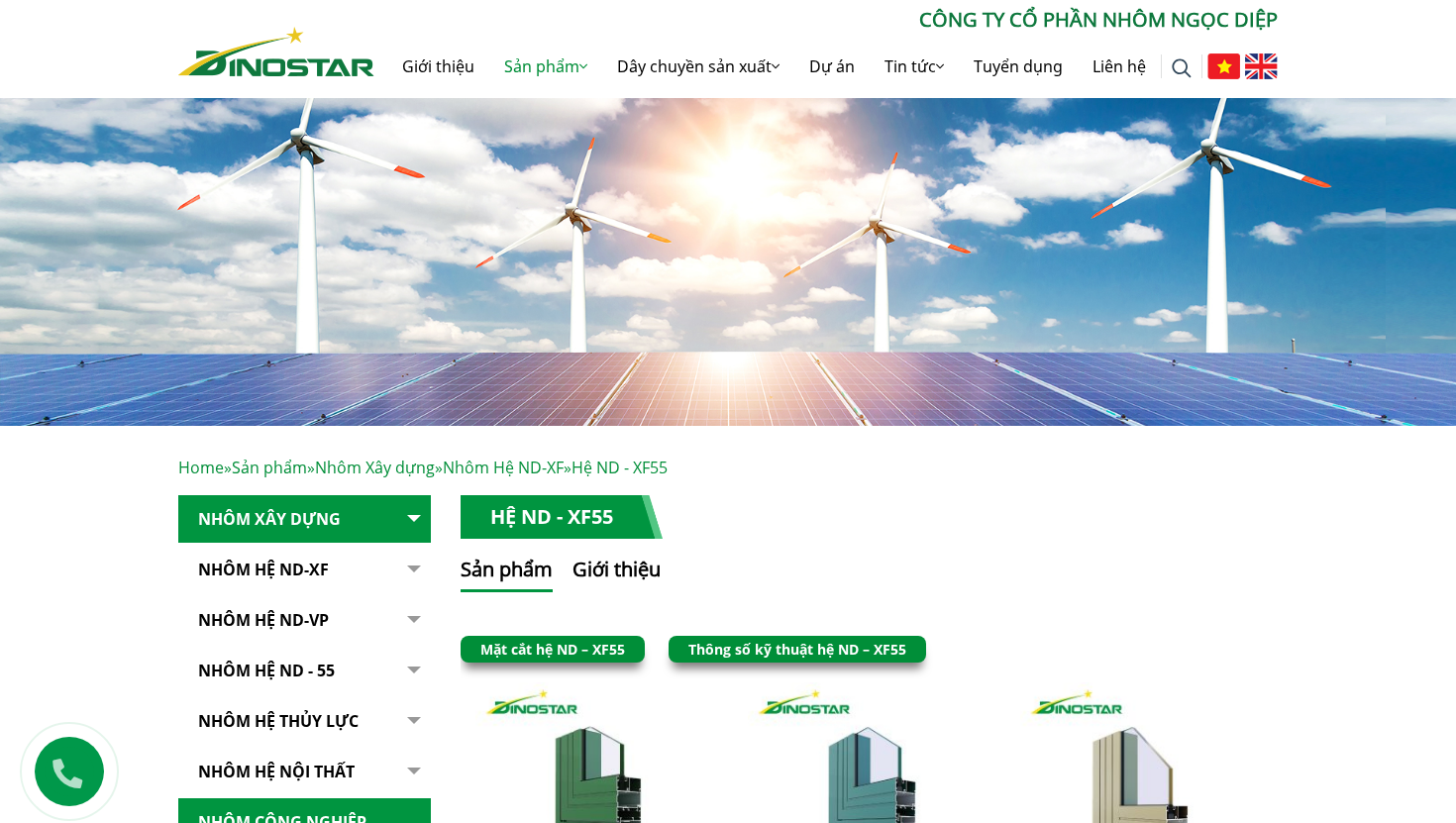 scroll, scrollTop: 0, scrollLeft: 0, axis: both 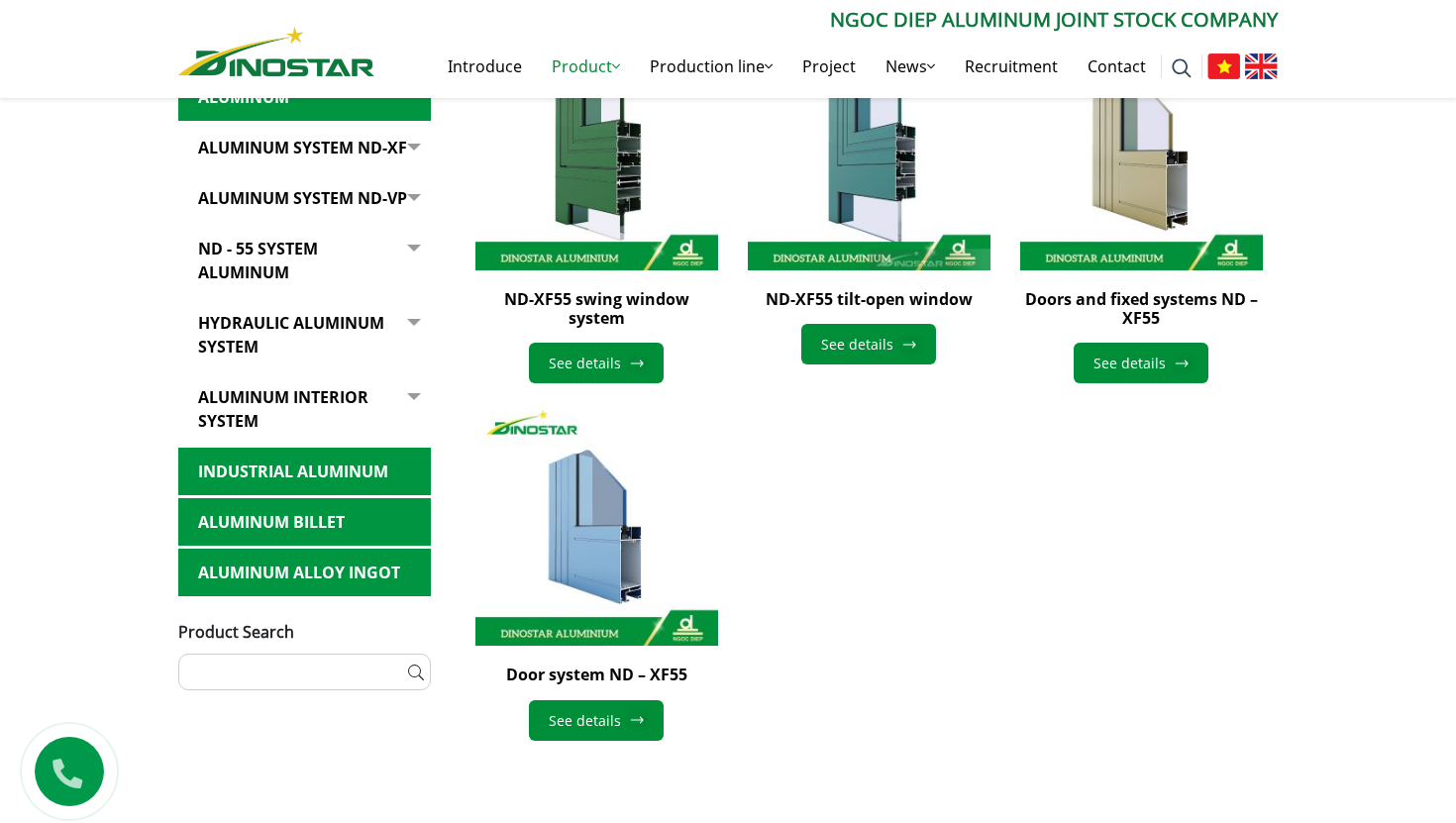 click on "Hydraulic aluminum system" at bounding box center [304, 335] 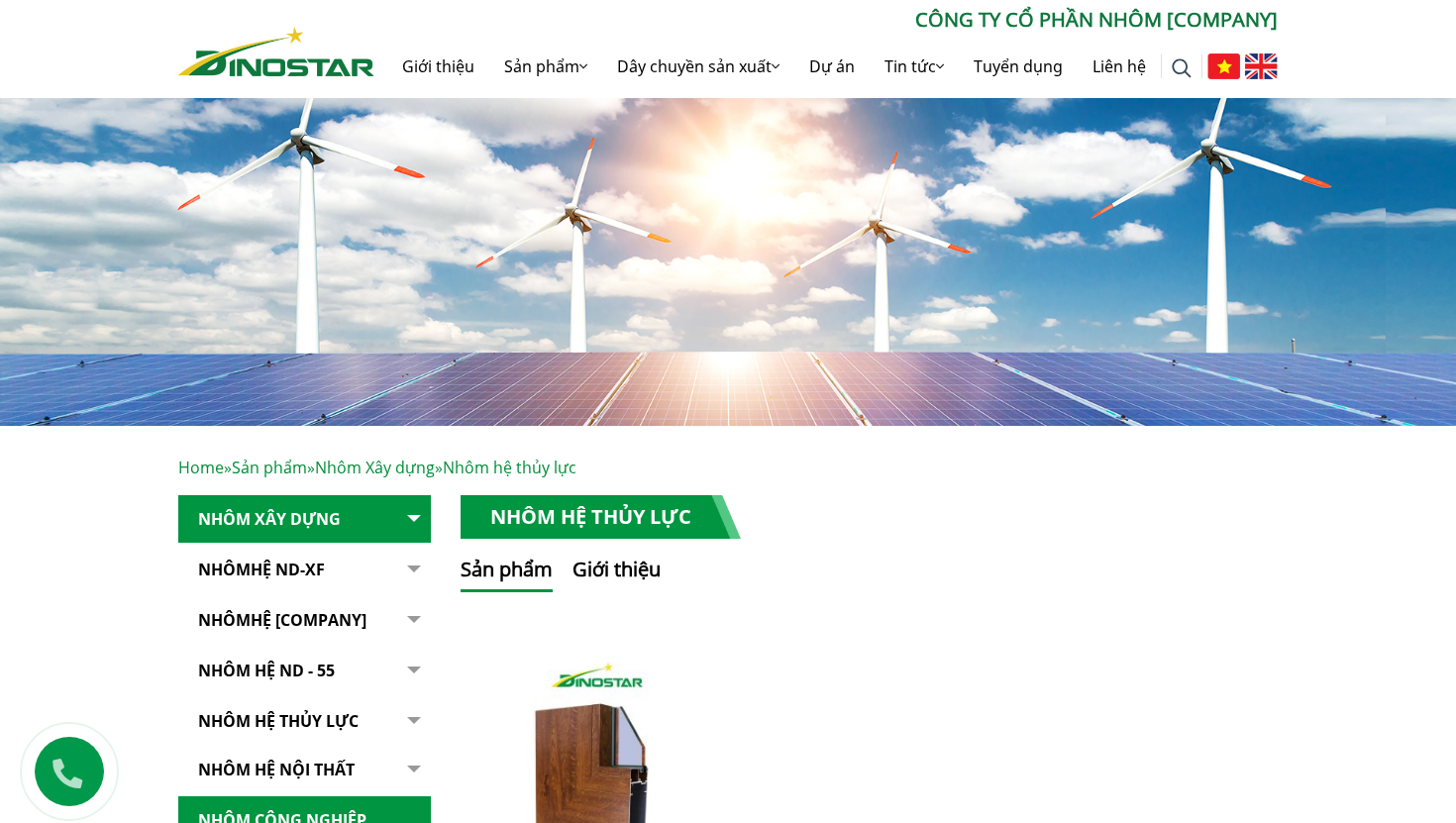 scroll, scrollTop: 0, scrollLeft: 0, axis: both 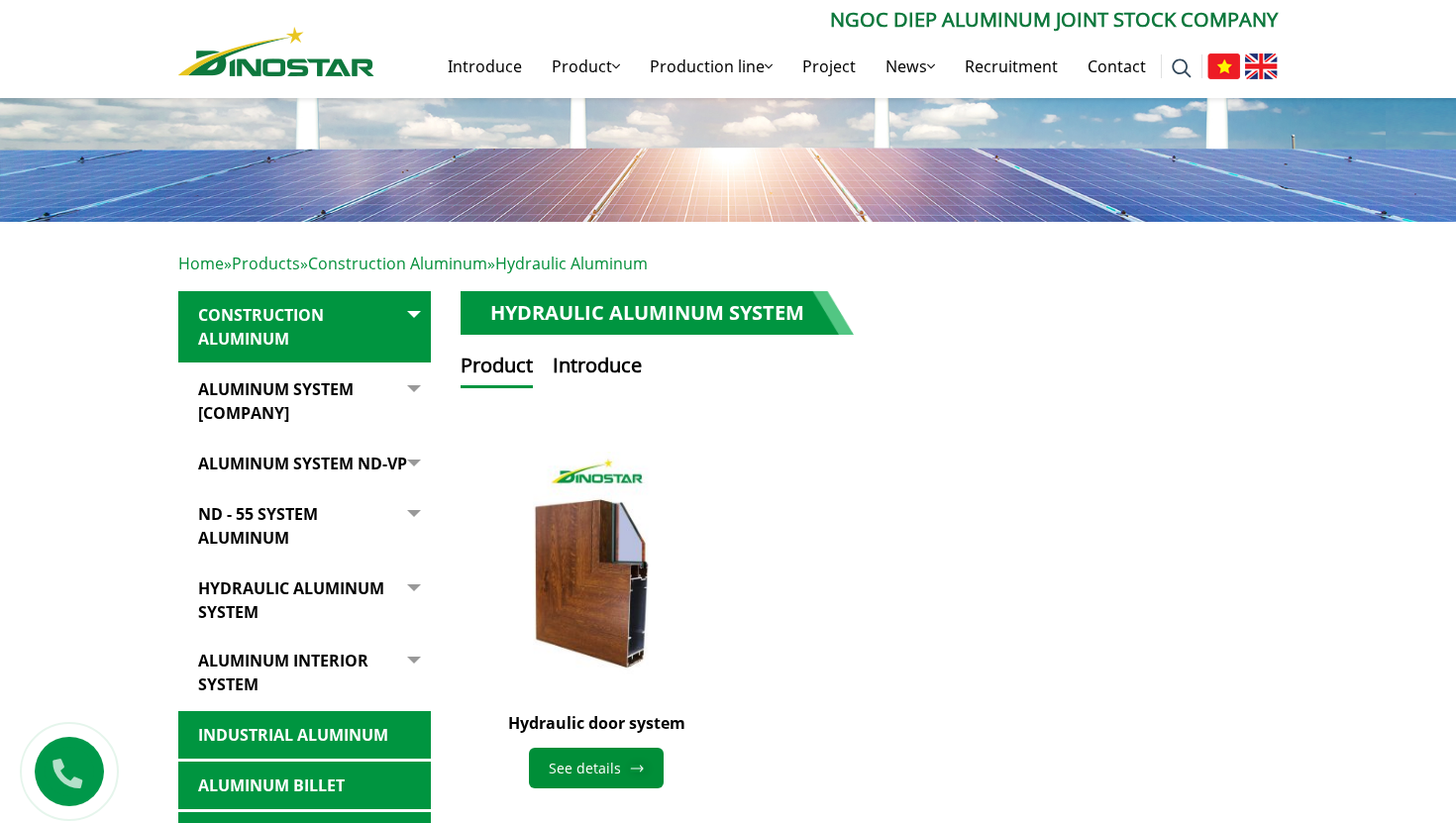 click on "Aluminum interior system" at bounding box center [283, 649] 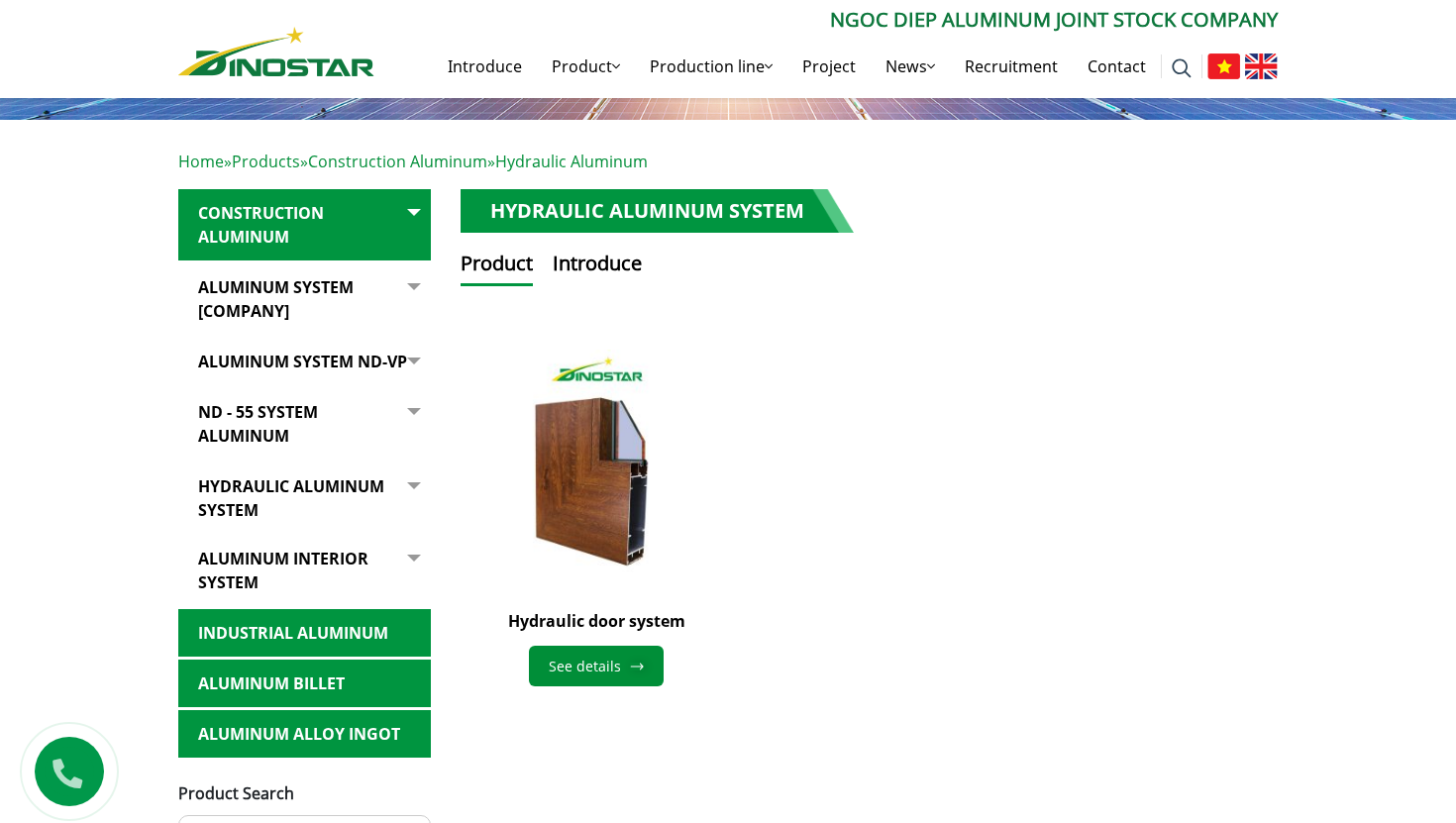 scroll, scrollTop: 321, scrollLeft: 0, axis: vertical 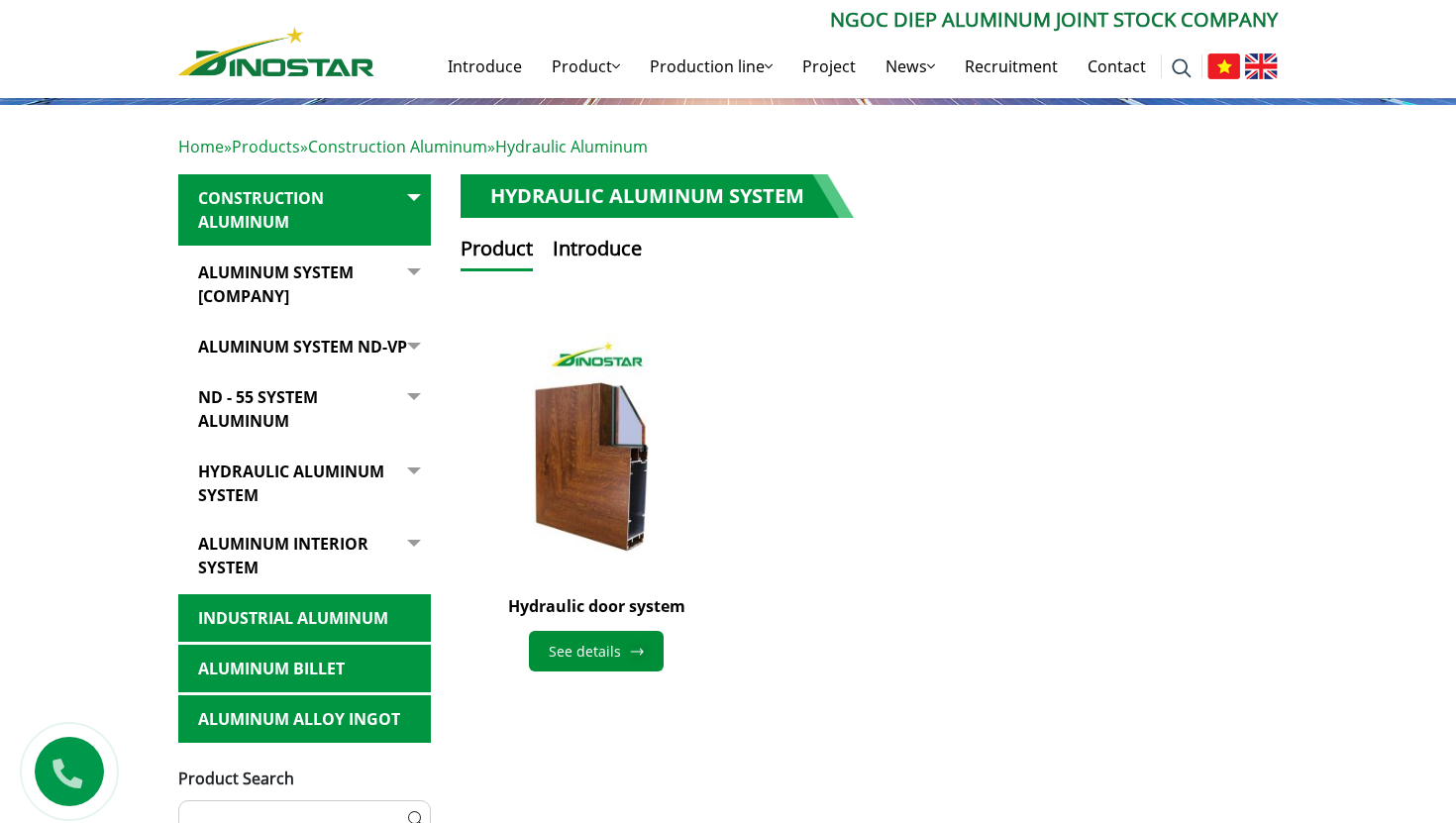click on "Industrial Aluminum" at bounding box center (293, 594) 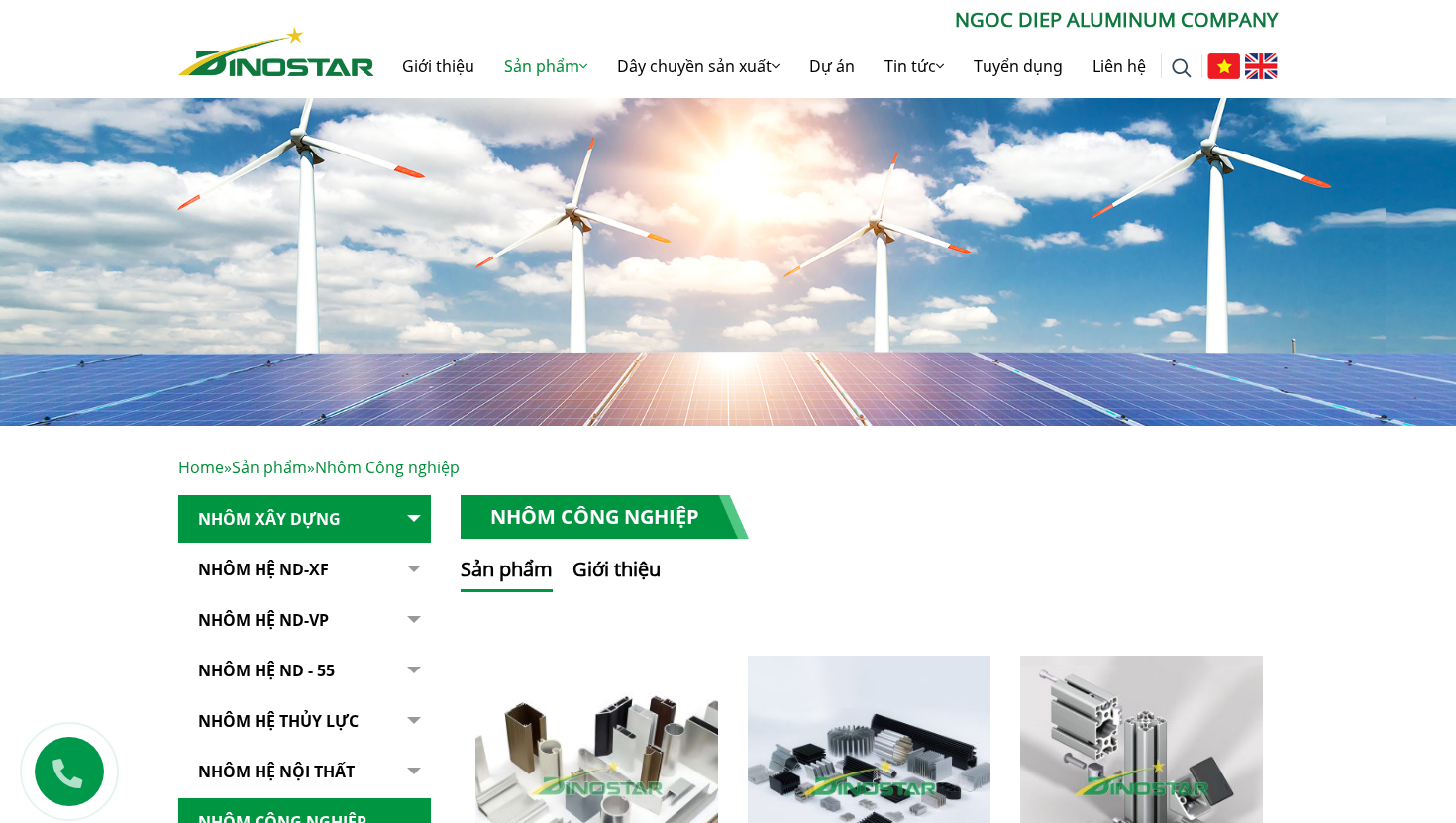 scroll, scrollTop: 0, scrollLeft: 0, axis: both 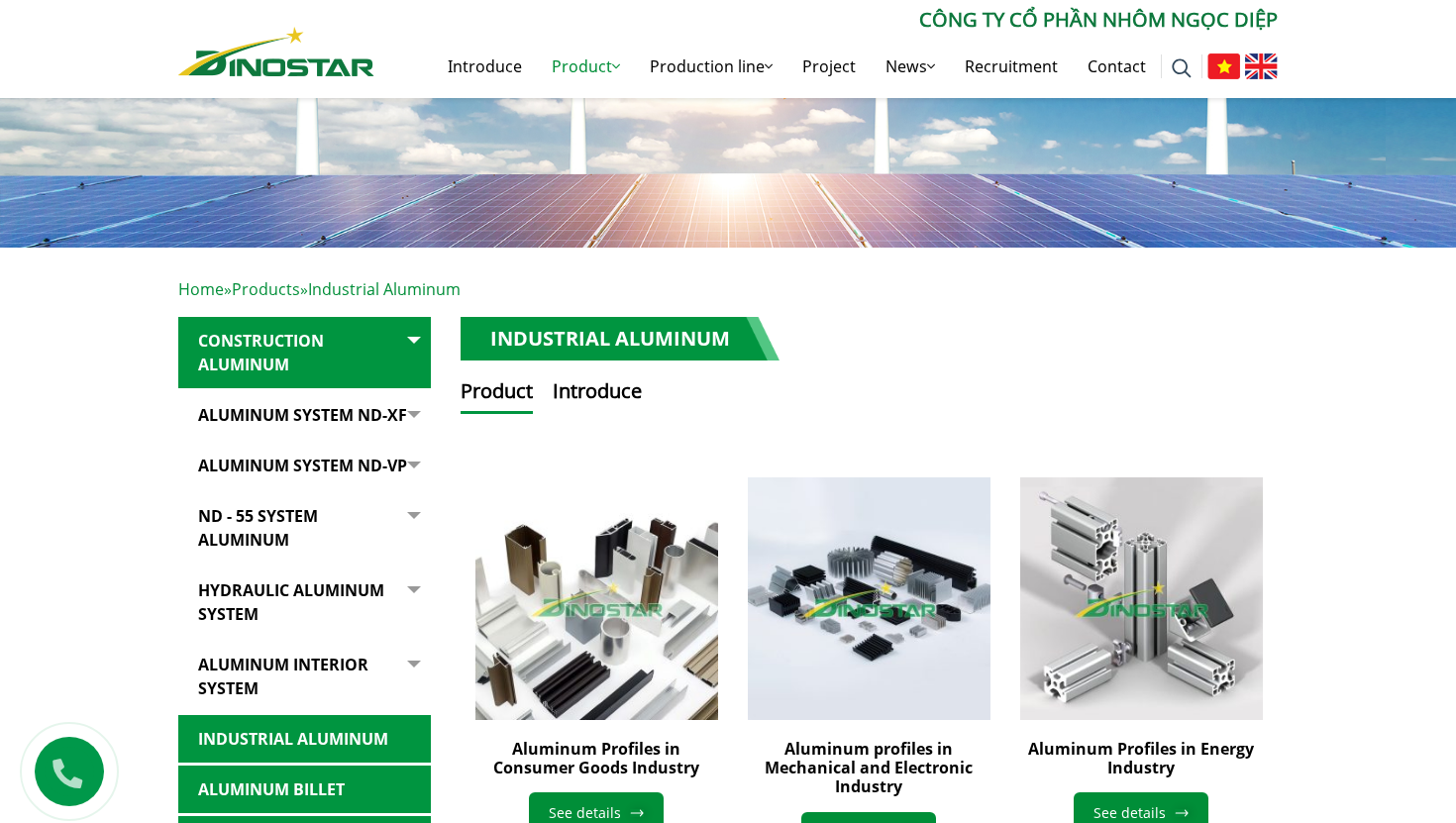 click on "Aluminum System ND-VP" at bounding box center [304, 465] 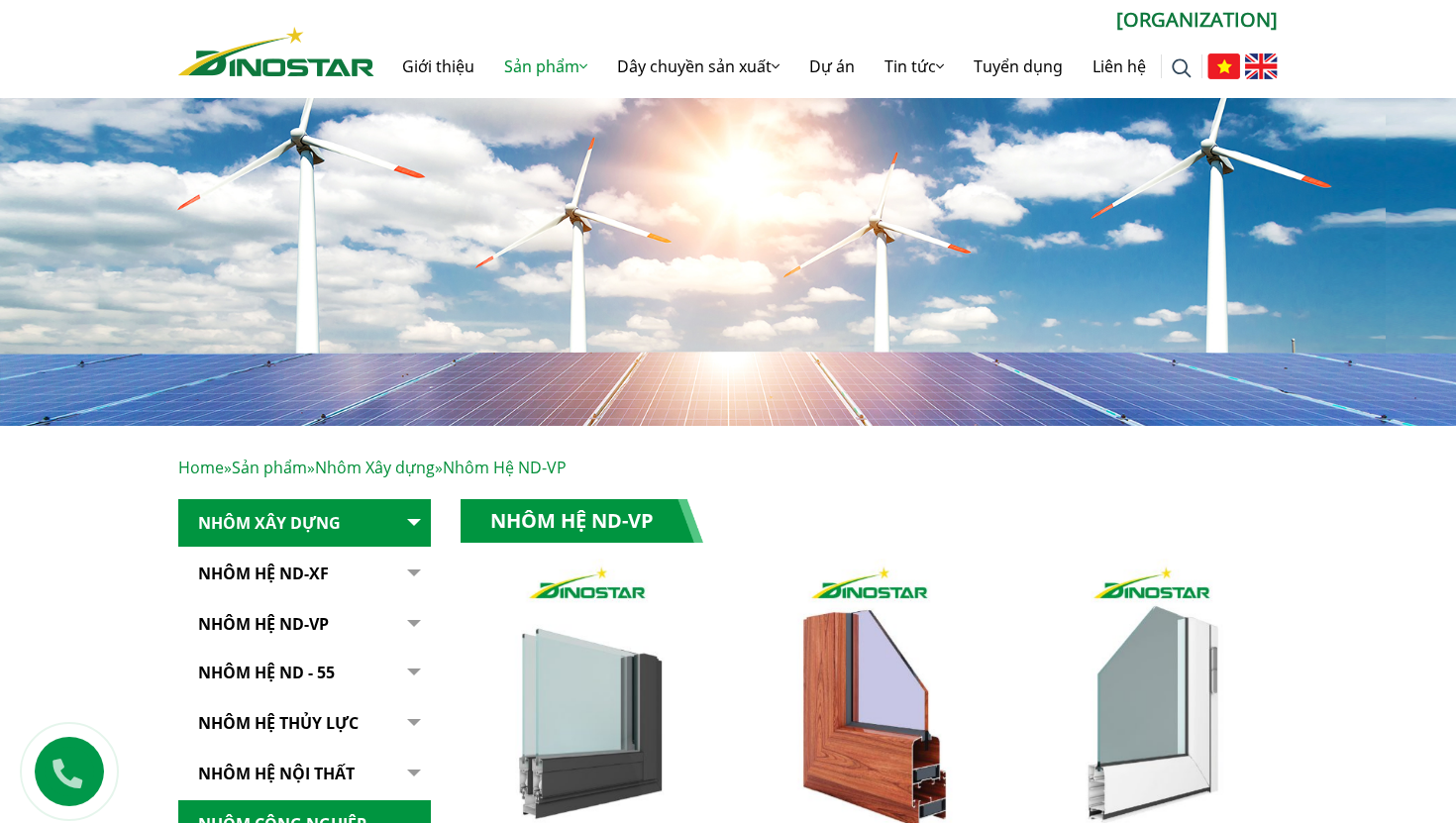 scroll, scrollTop: 0, scrollLeft: 0, axis: both 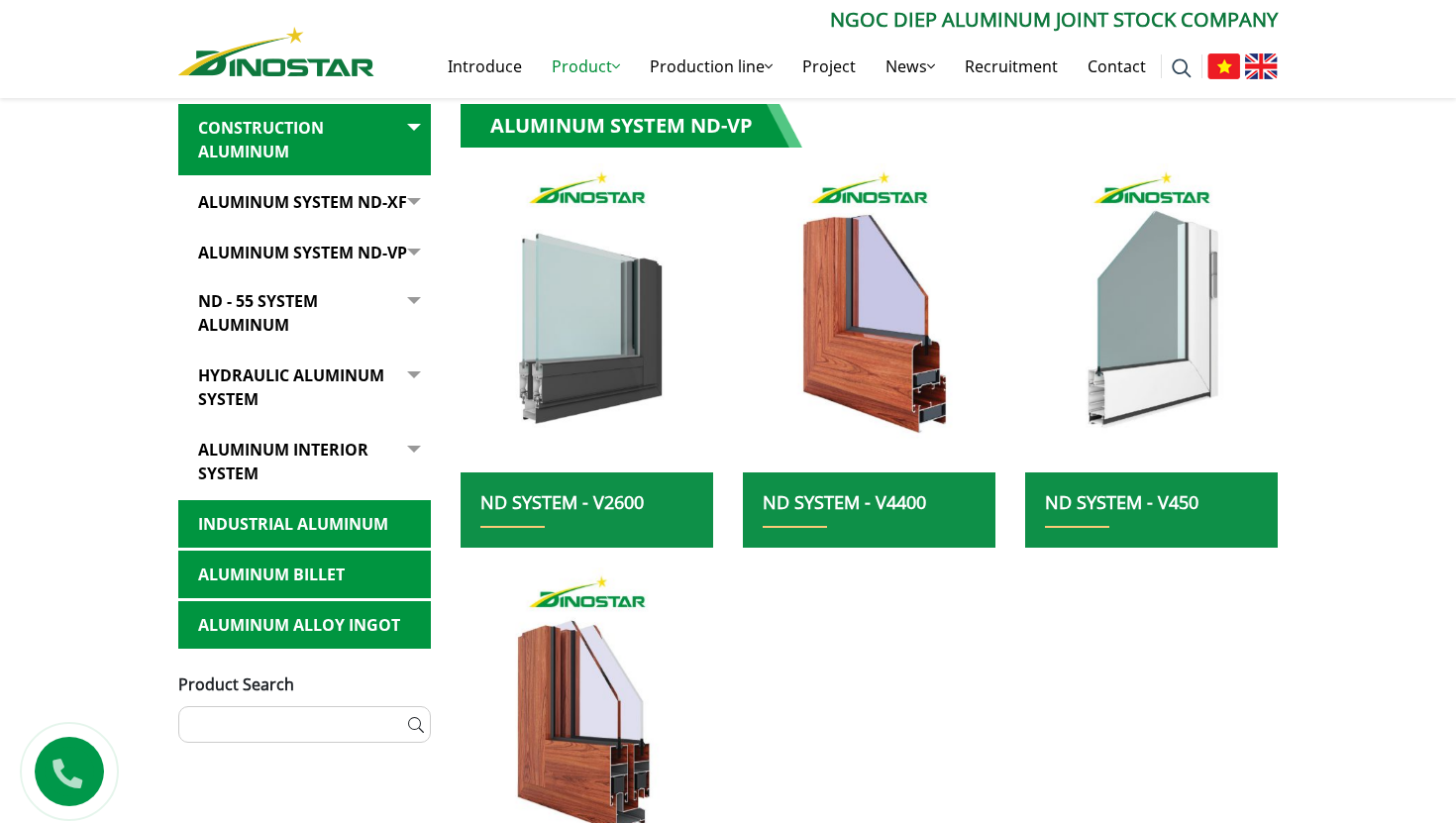 click on "ND System - V2600" at bounding box center [562, 502] 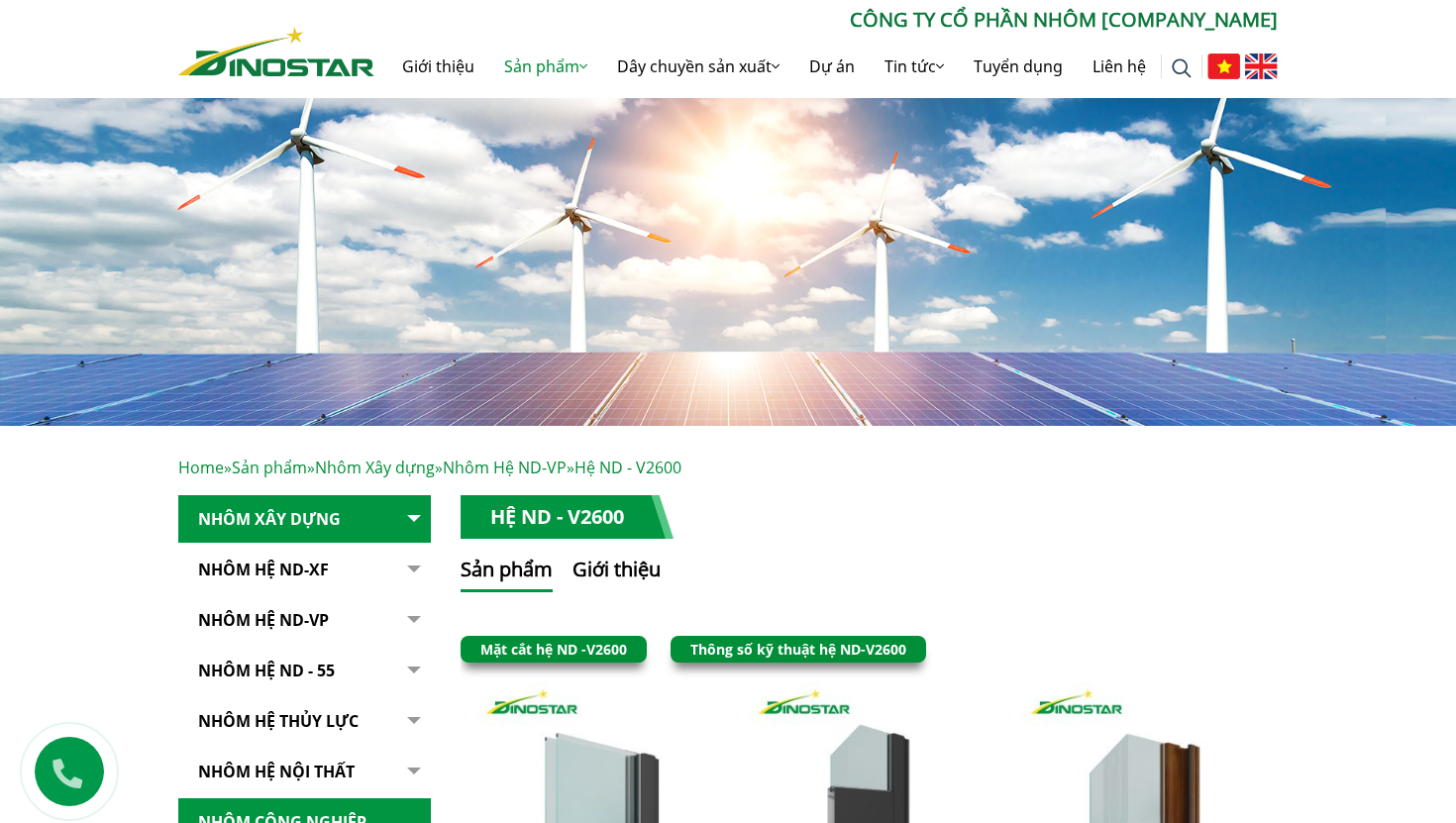 scroll, scrollTop: 0, scrollLeft: 0, axis: both 